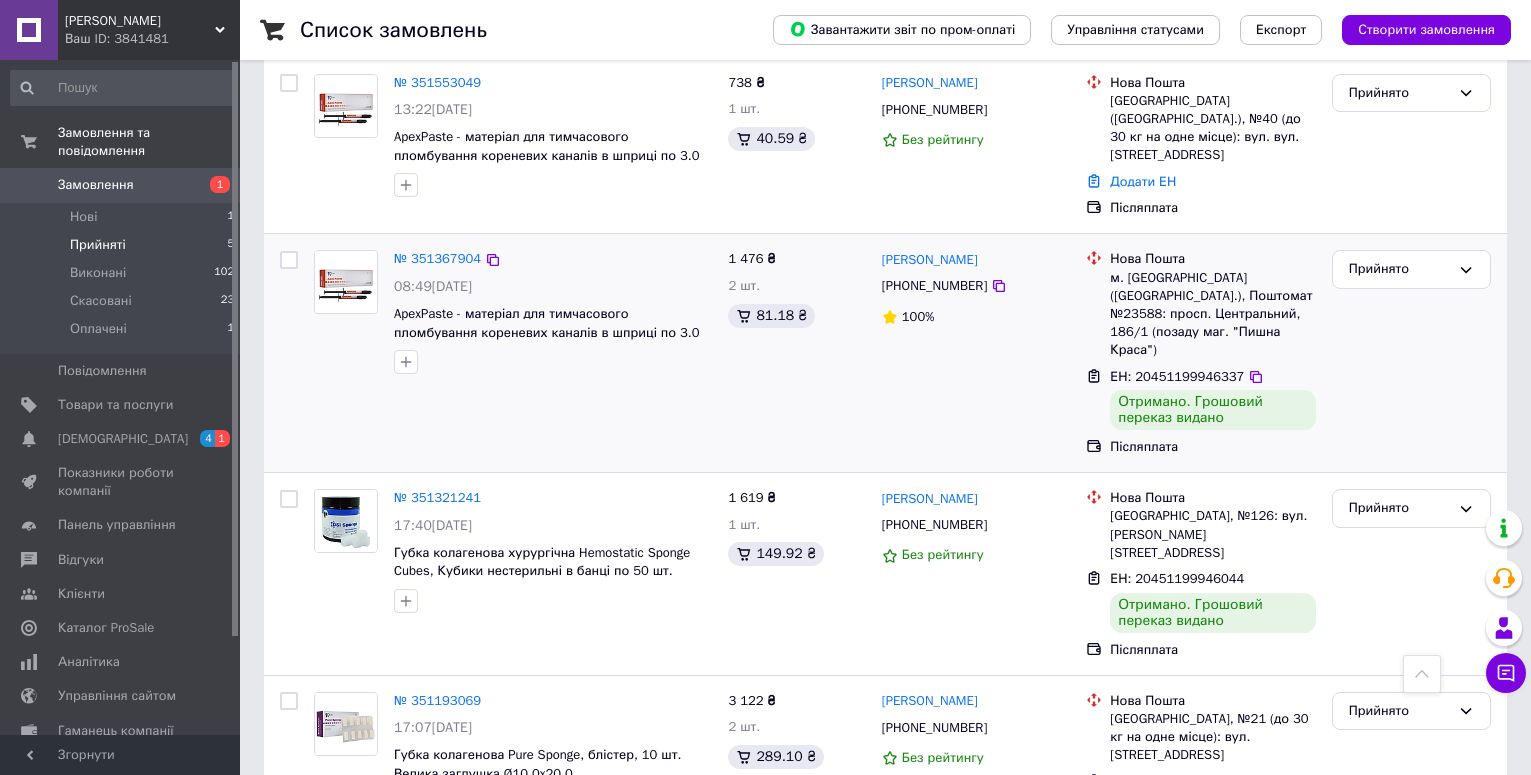 scroll, scrollTop: 200, scrollLeft: 0, axis: vertical 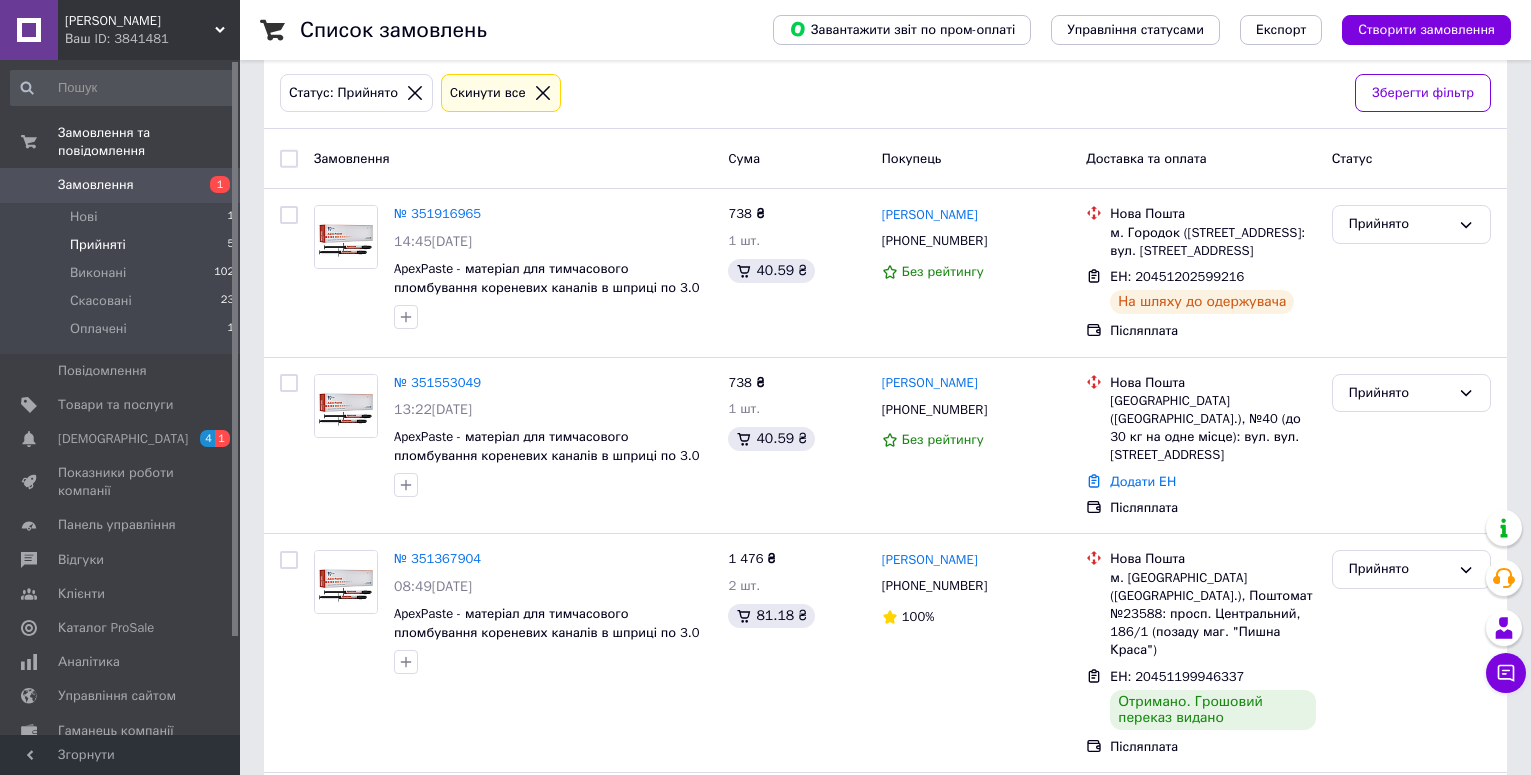 click on "Замовлення" at bounding box center (96, 185) 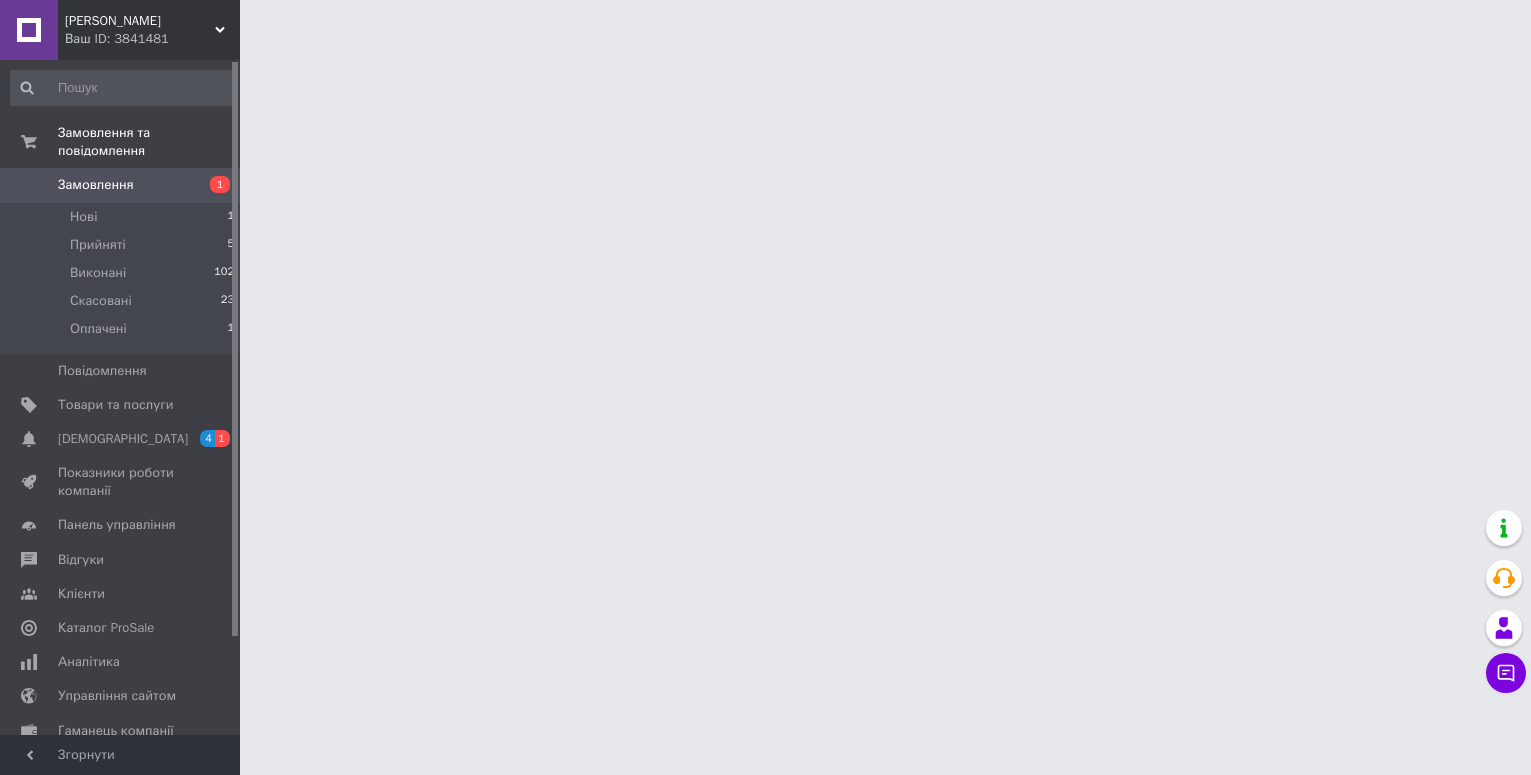 scroll, scrollTop: 0, scrollLeft: 0, axis: both 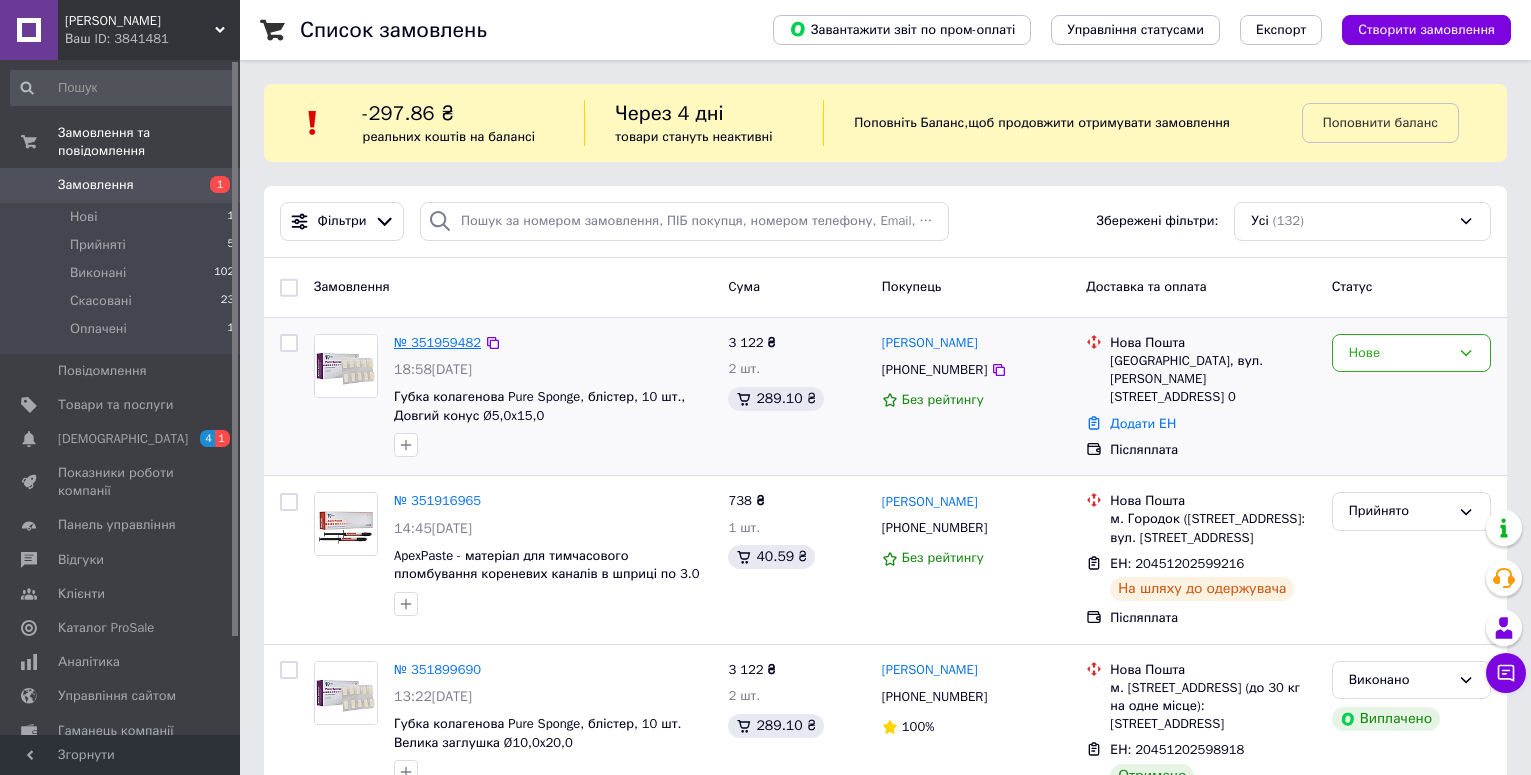 click on "№ 351959482" at bounding box center [437, 342] 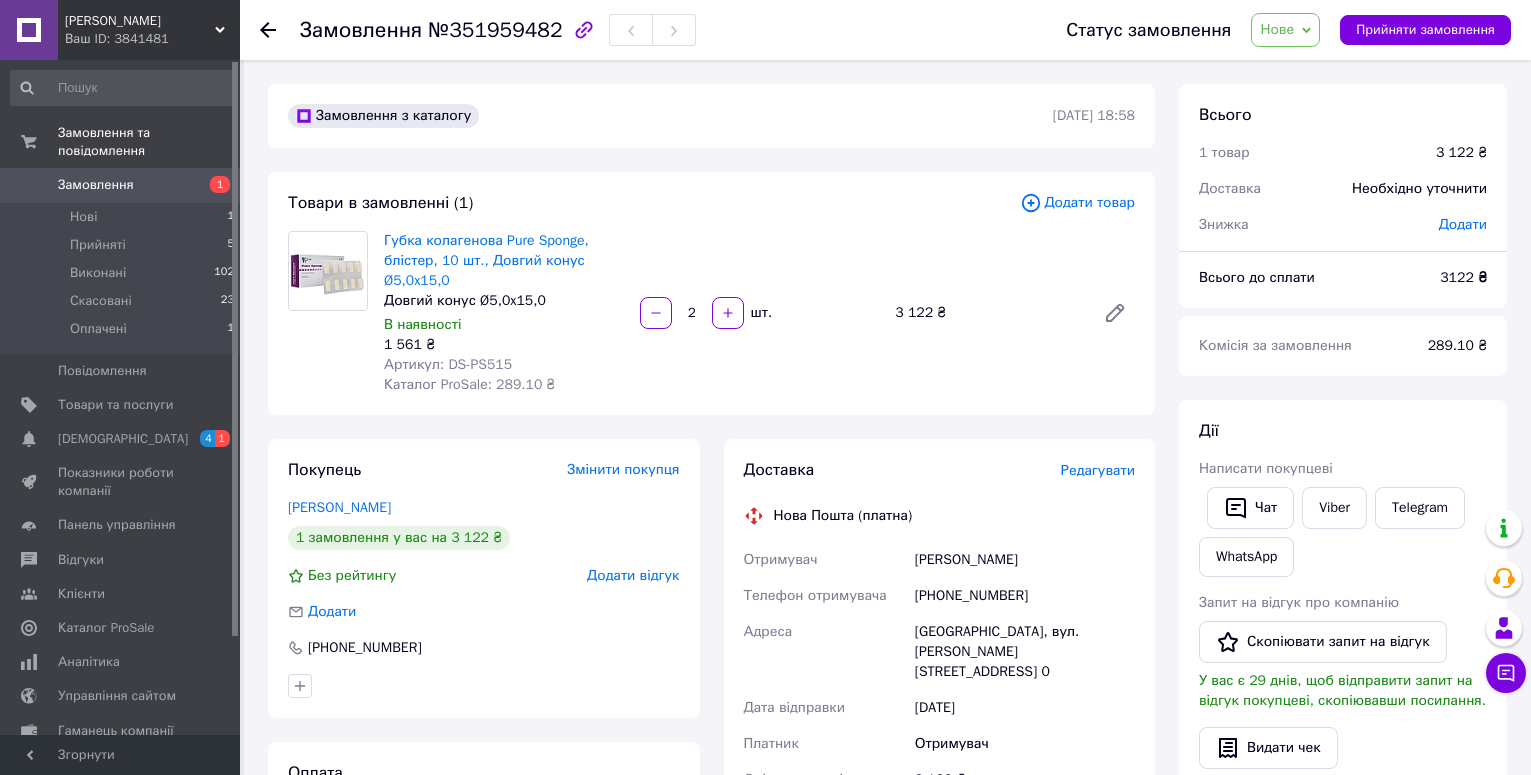 click on "Замовлення" at bounding box center [96, 185] 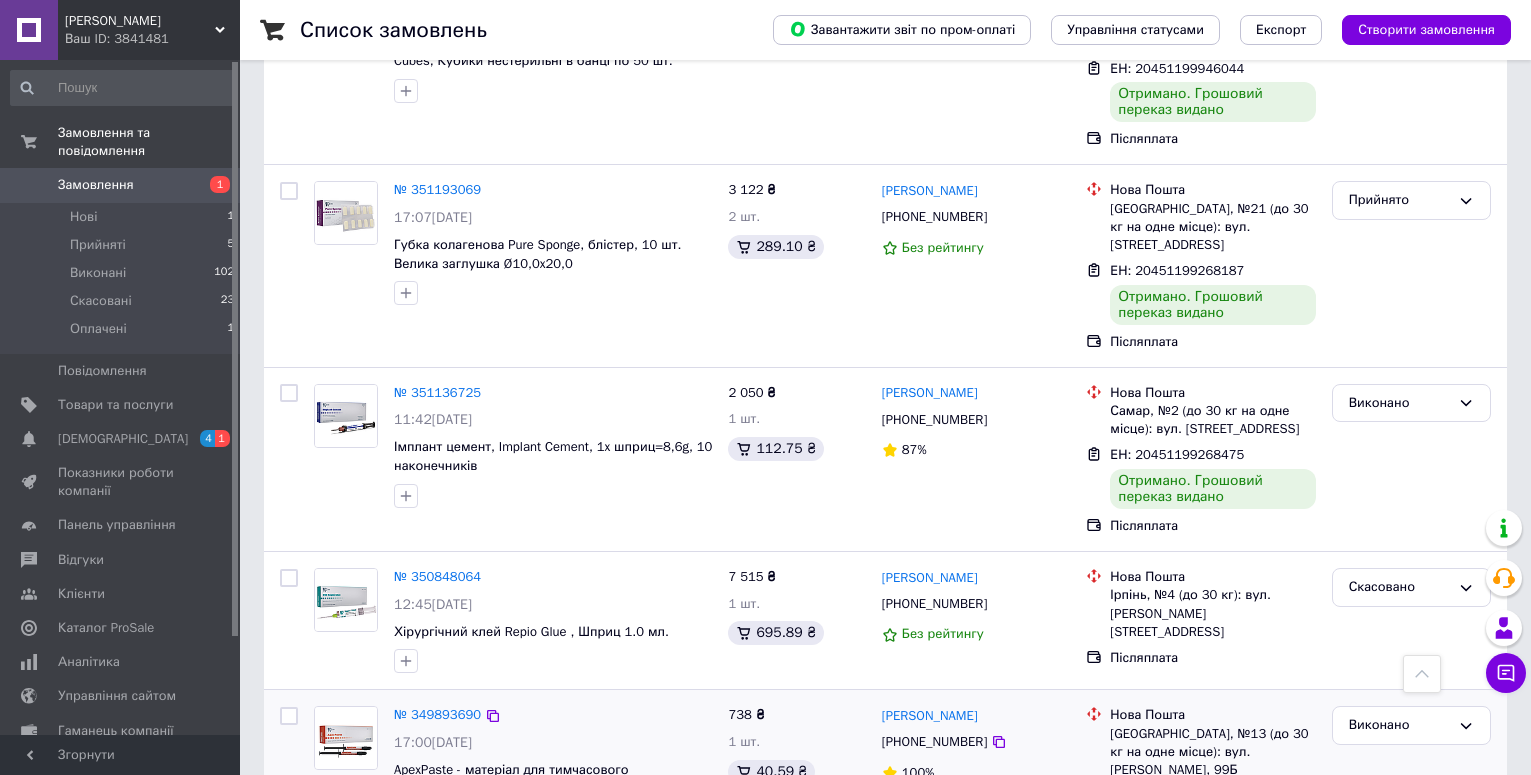 scroll, scrollTop: 1800, scrollLeft: 0, axis: vertical 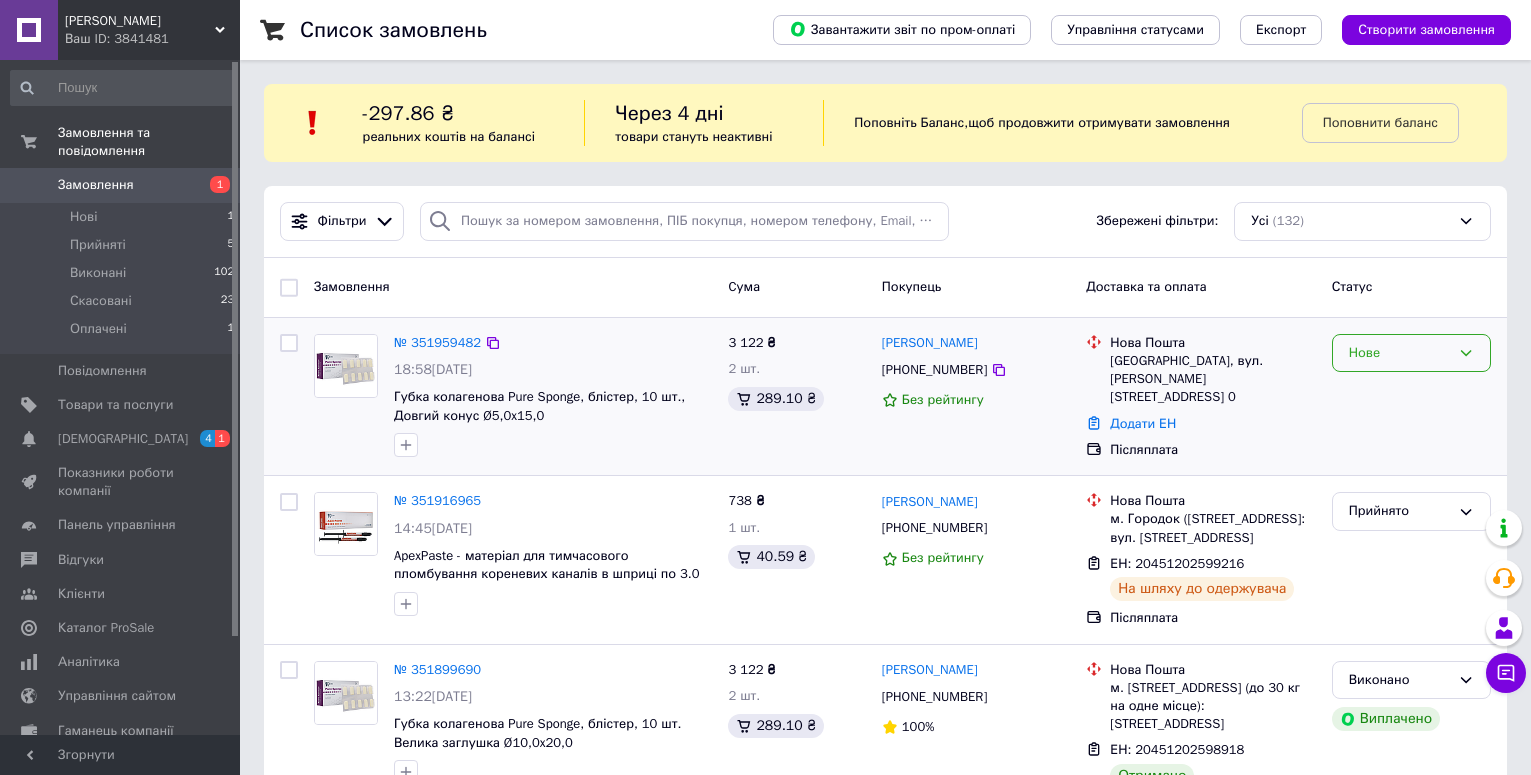 click on "Нове" at bounding box center (1399, 353) 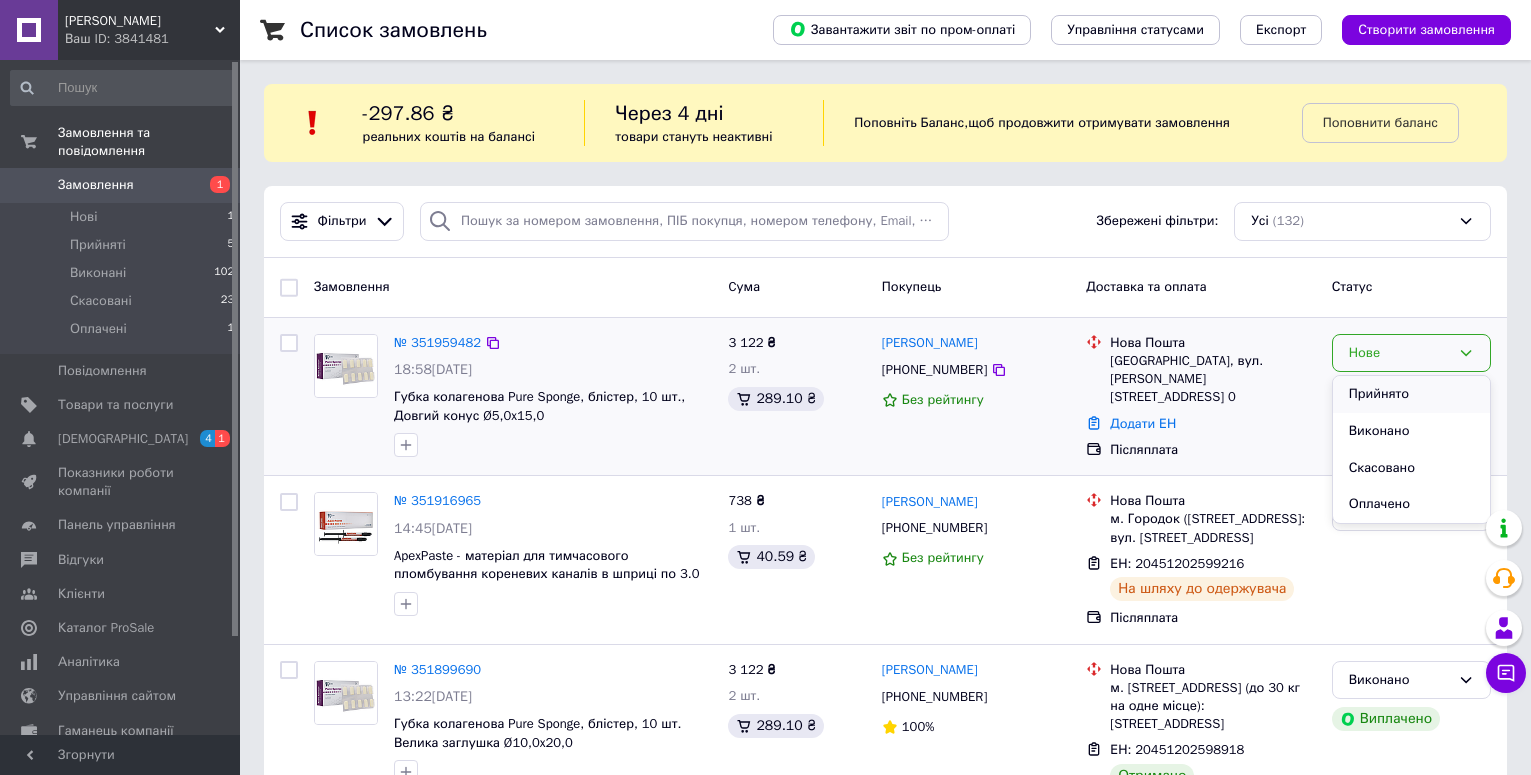 click on "Прийнято" at bounding box center [1411, 394] 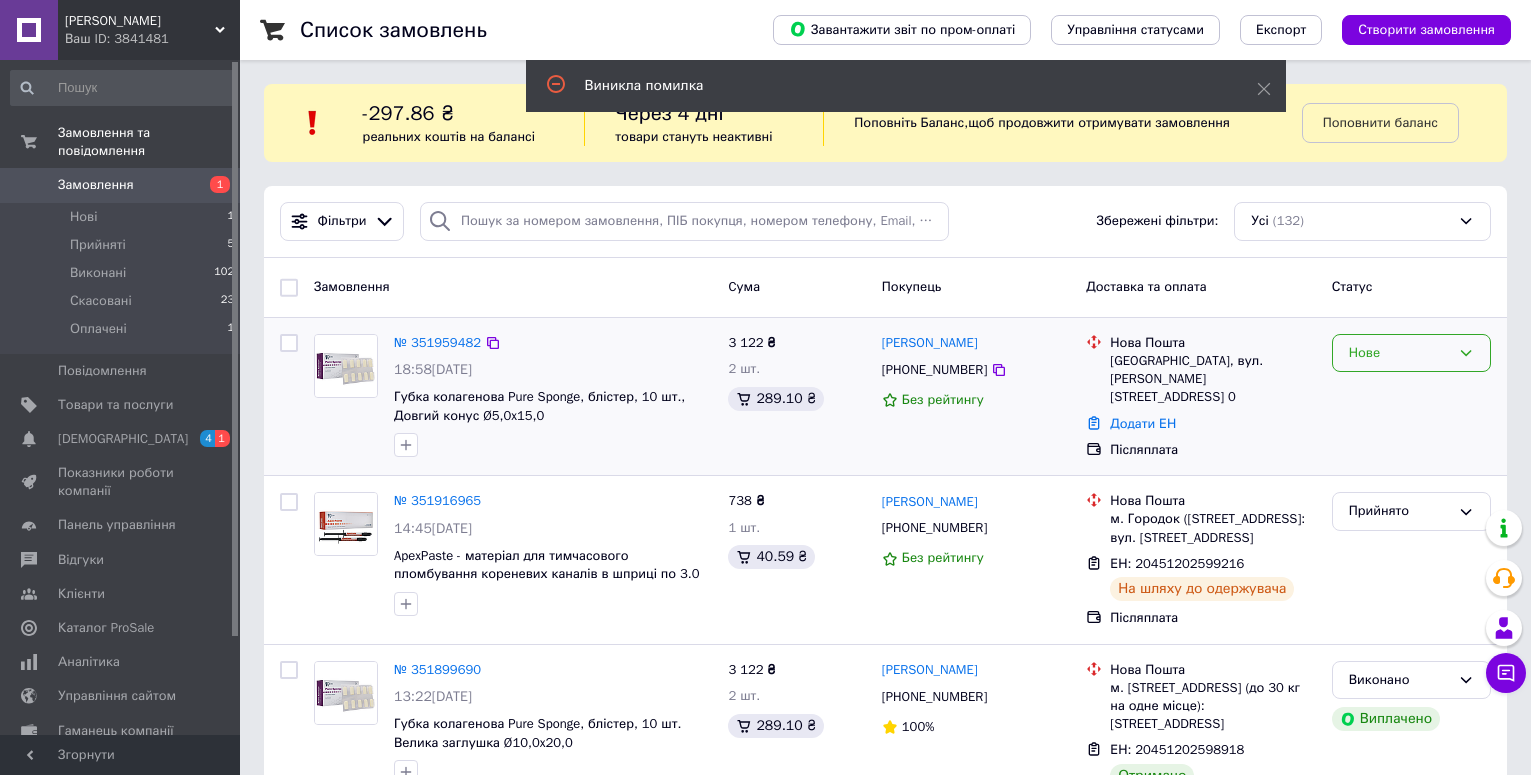 click on "Нове" at bounding box center [1399, 353] 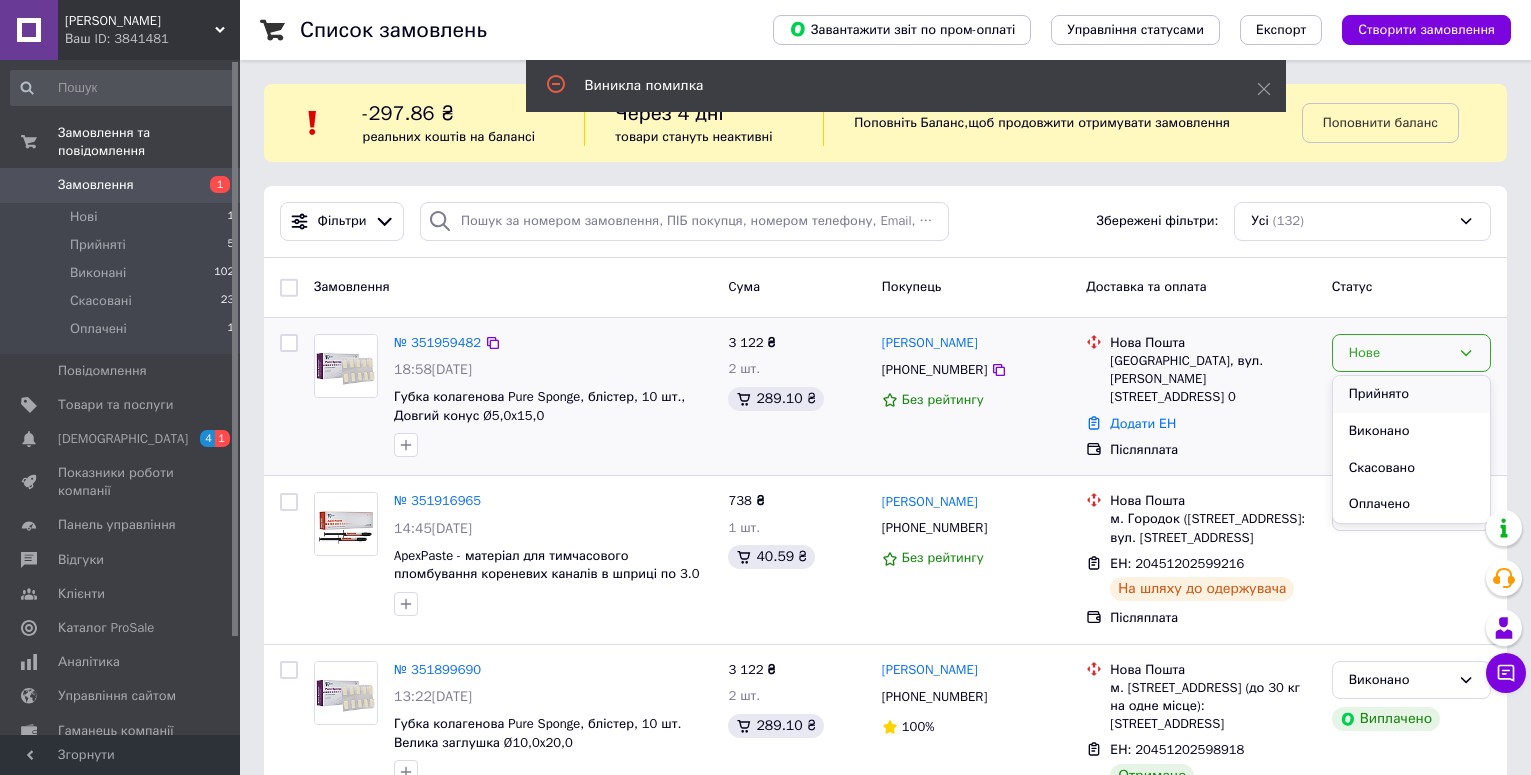 click on "Прийнято" at bounding box center (1411, 394) 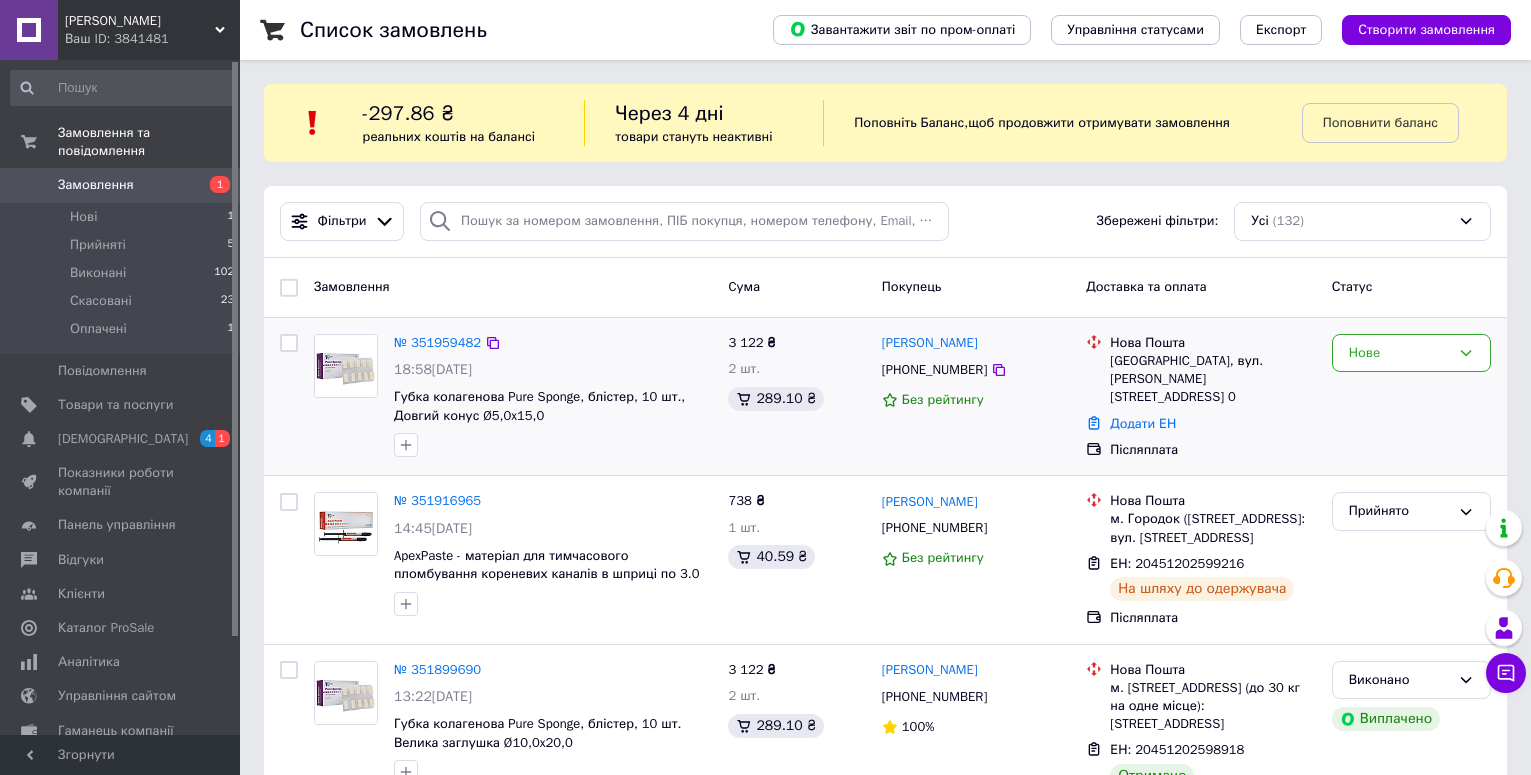 click on "Фільтри Збережені фільтри: Усі (132)" at bounding box center (885, 221) 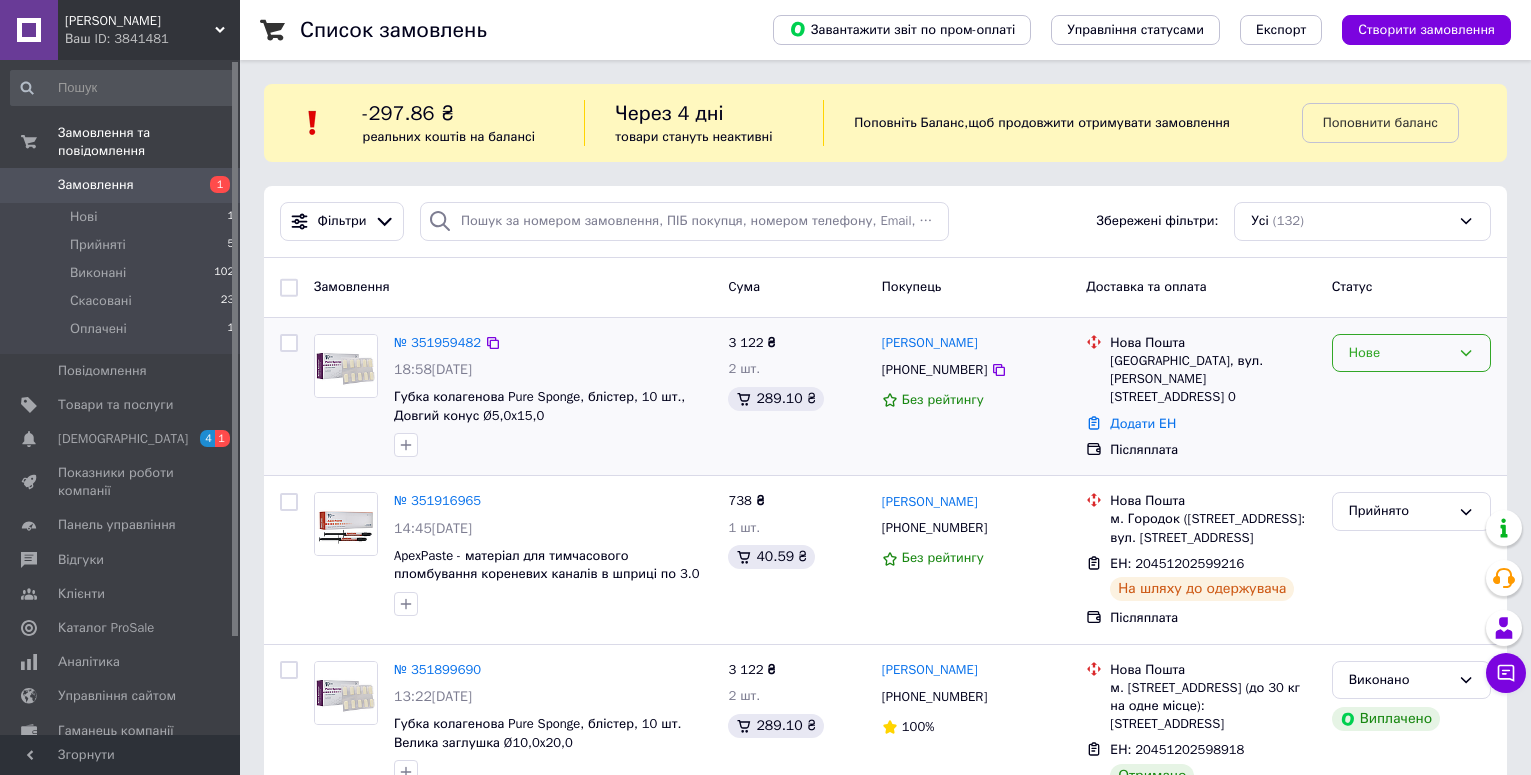 click on "Нове" at bounding box center (1399, 353) 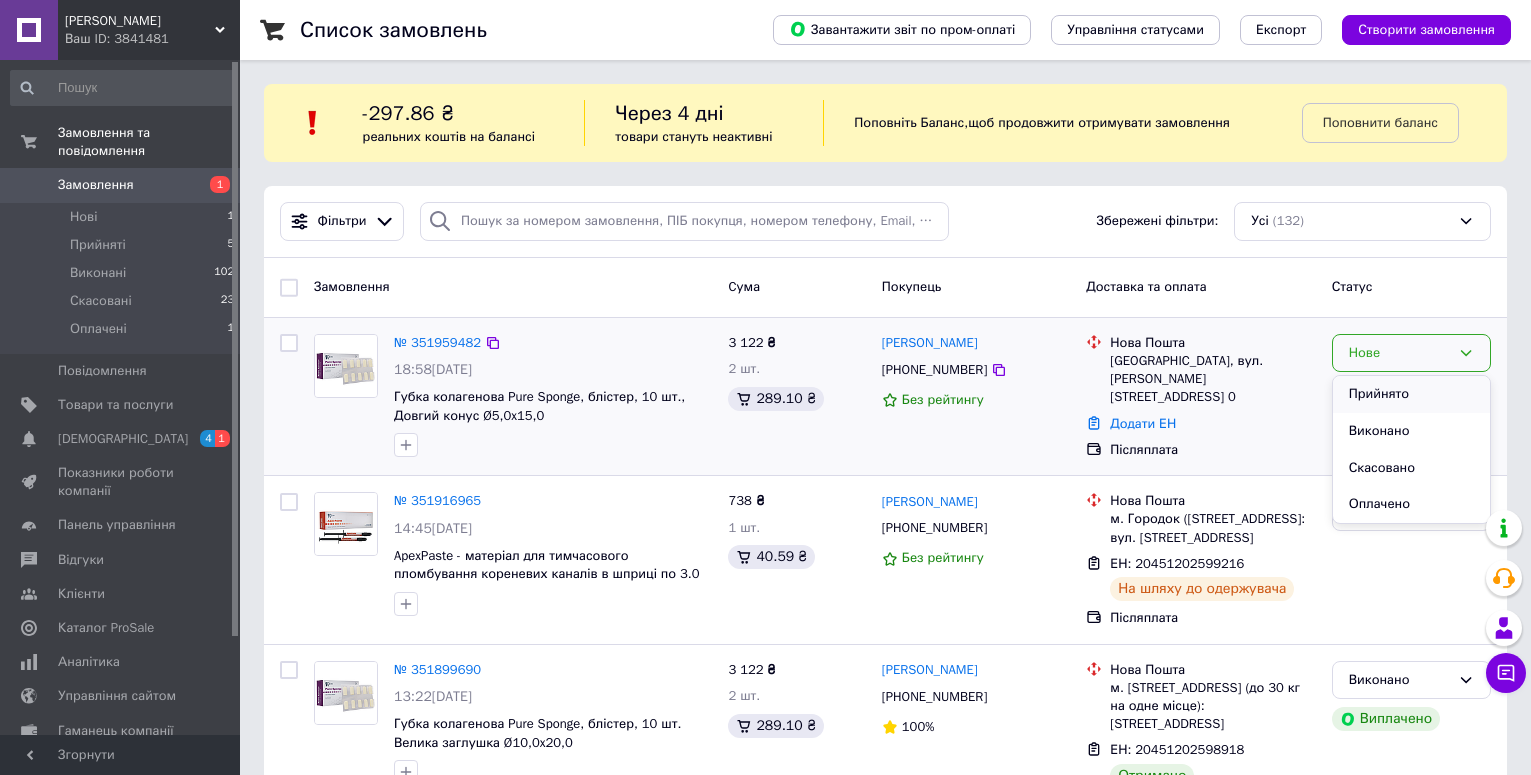 click on "Прийнято" at bounding box center [1411, 394] 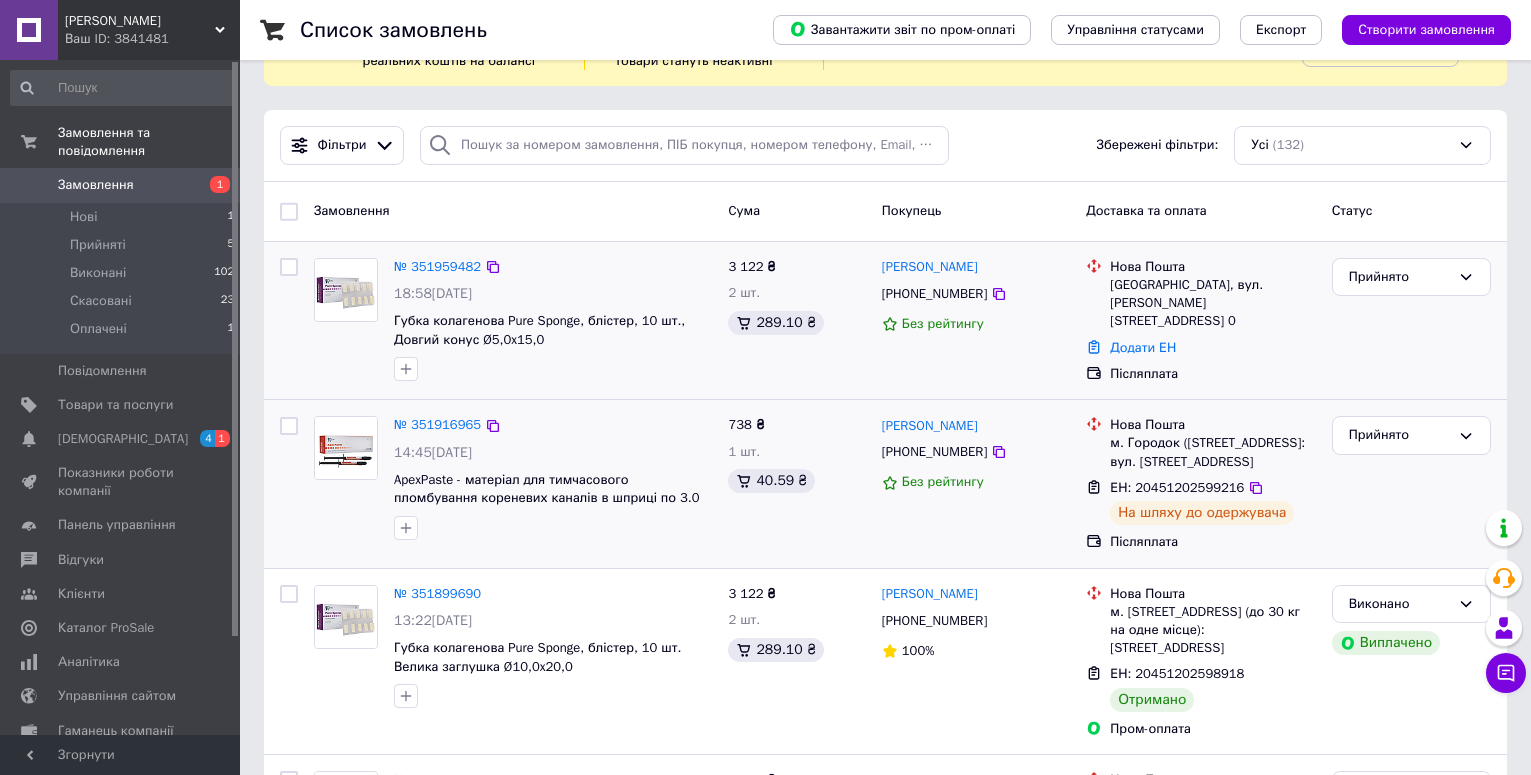 scroll, scrollTop: 100, scrollLeft: 0, axis: vertical 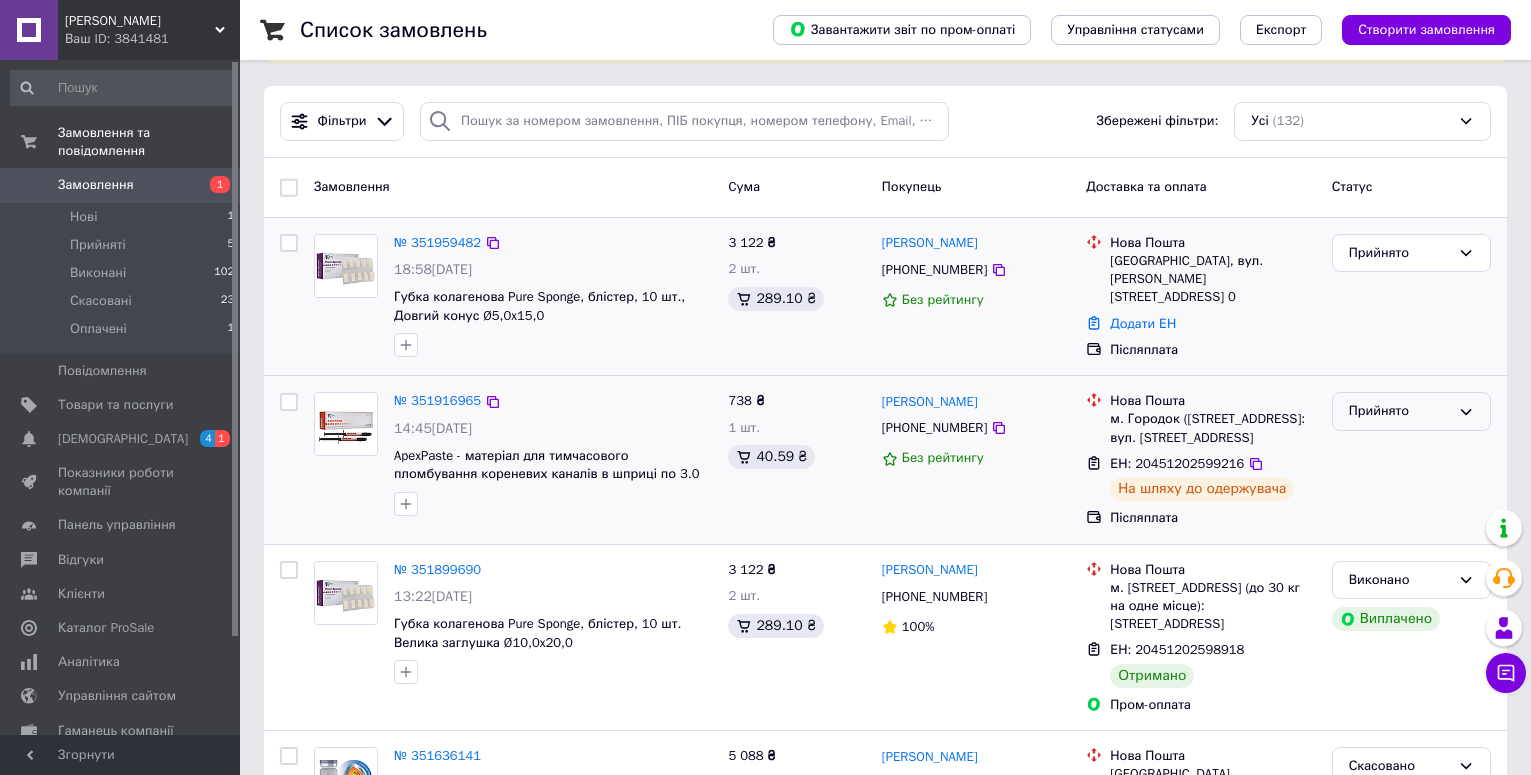 click on "Прийнято" at bounding box center (1399, 411) 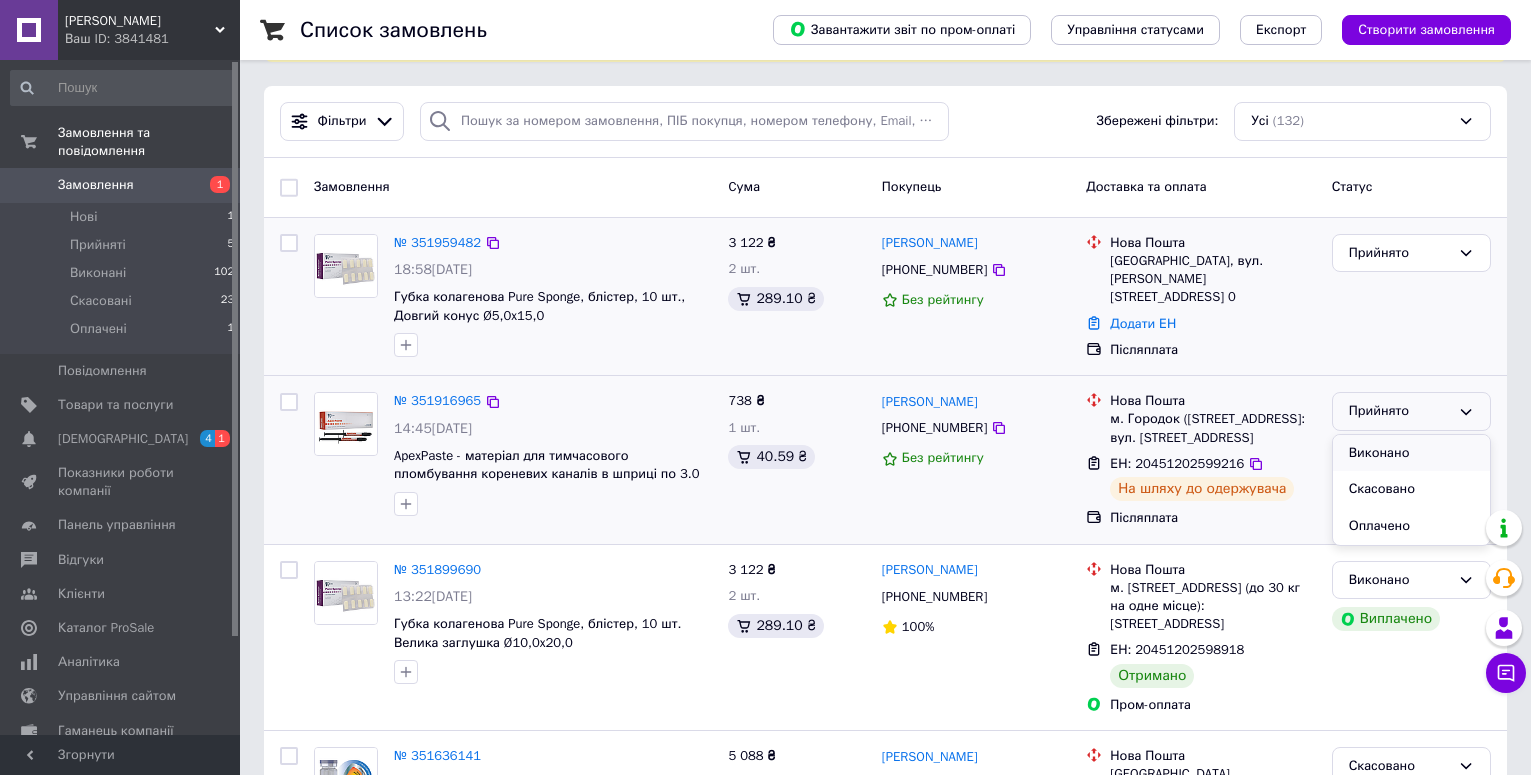click on "Виконано" at bounding box center [1411, 453] 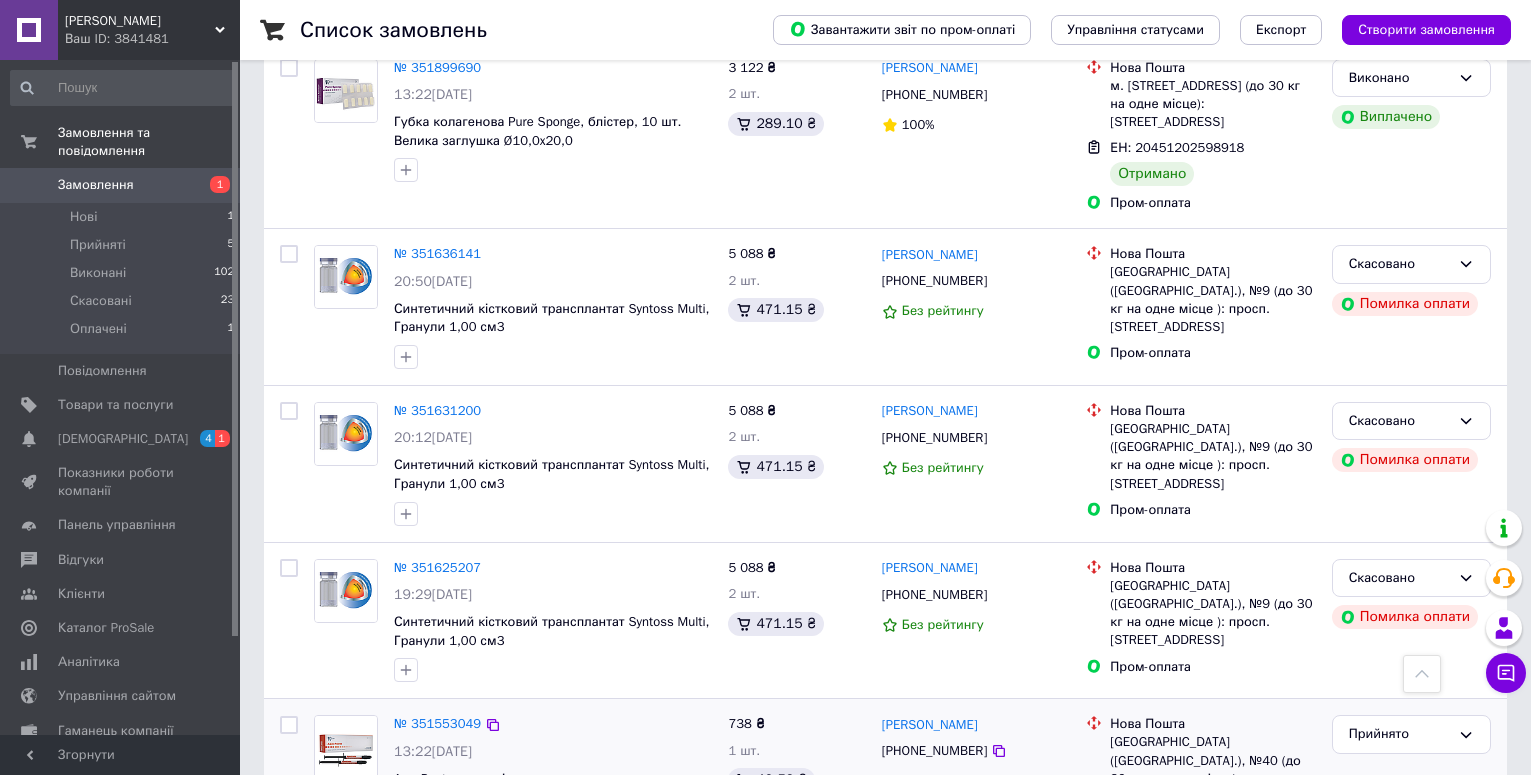 scroll, scrollTop: 1000, scrollLeft: 0, axis: vertical 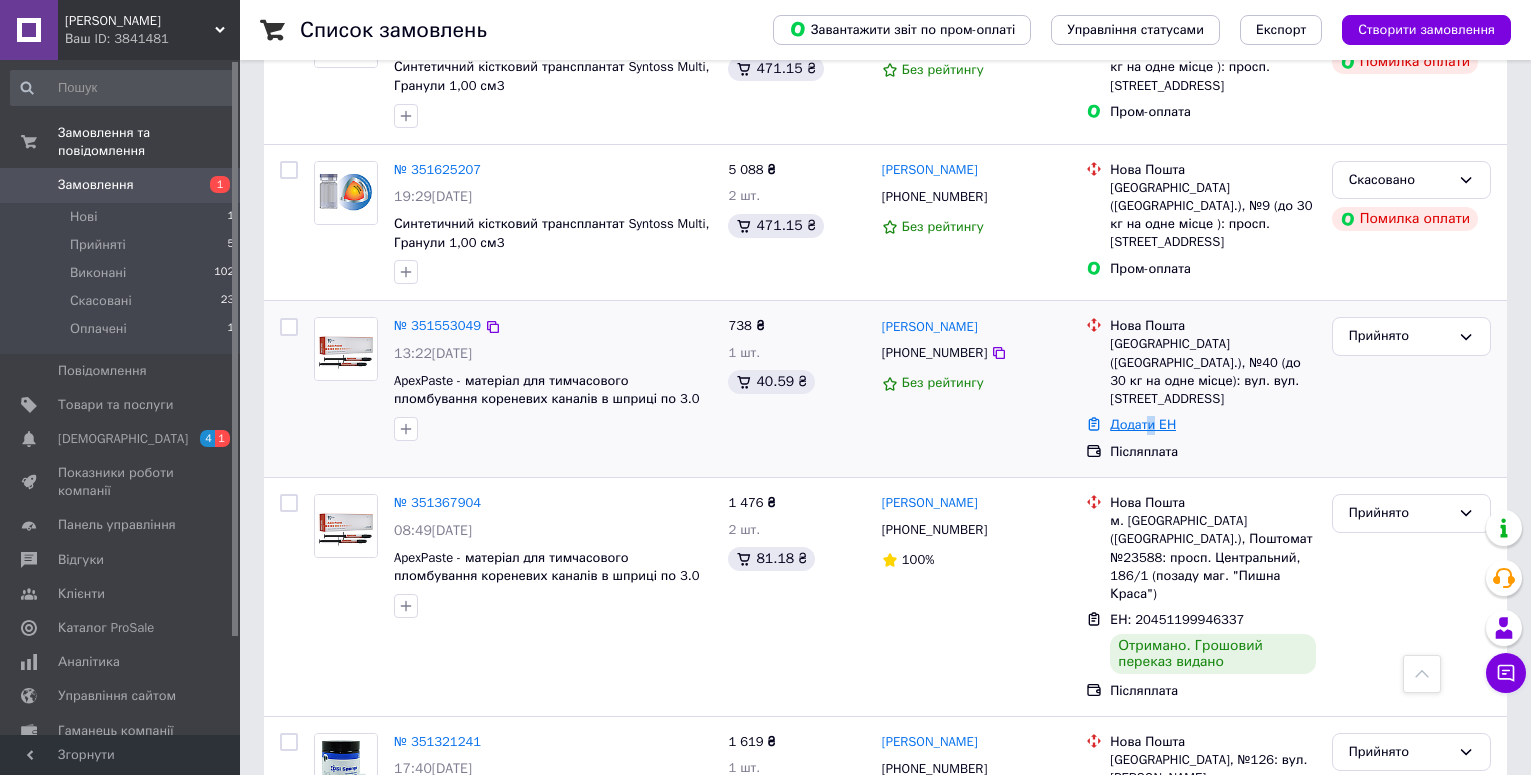 click on "Додати ЕН" at bounding box center [1143, 424] 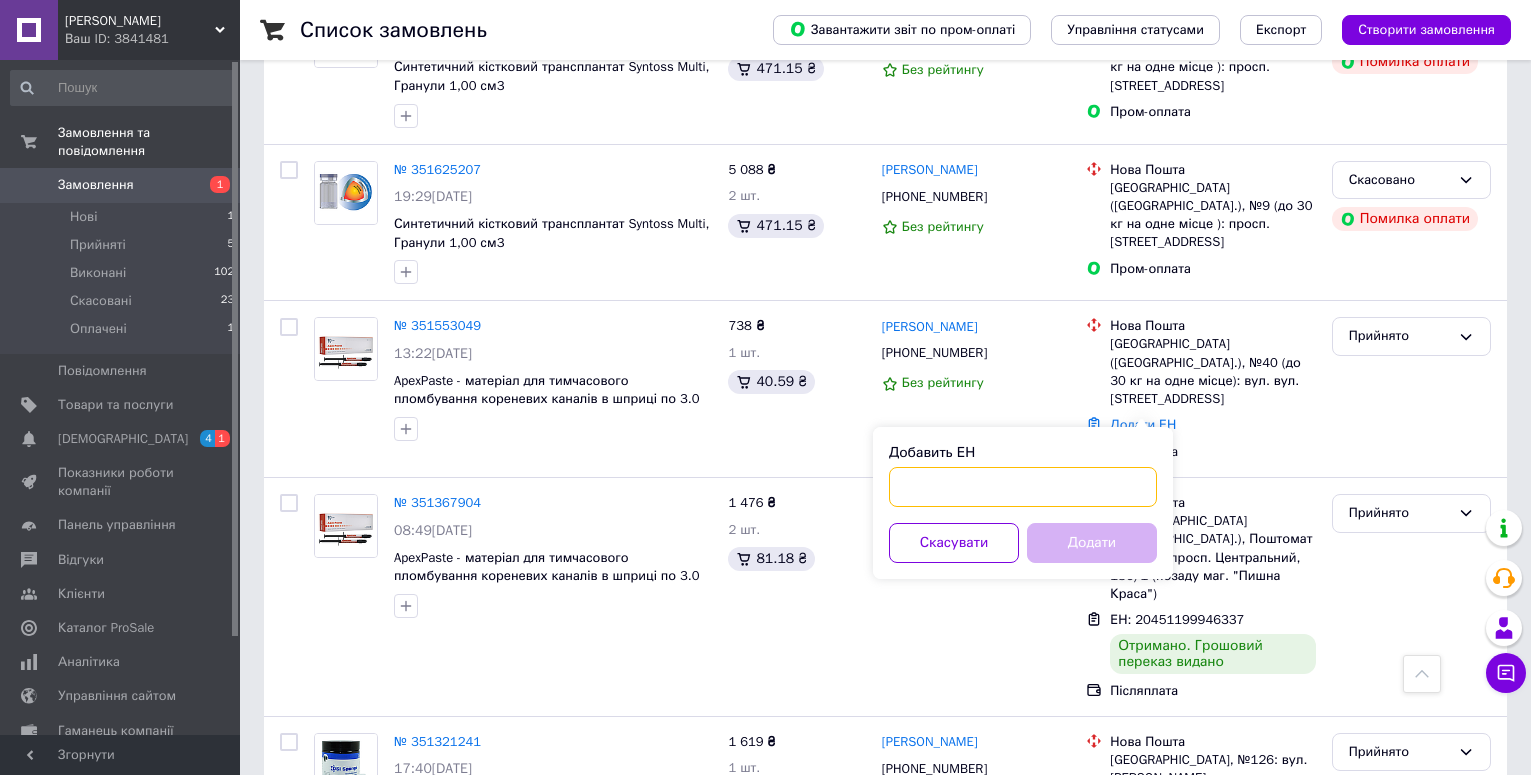 click on "Добавить ЕН" at bounding box center [1023, 487] 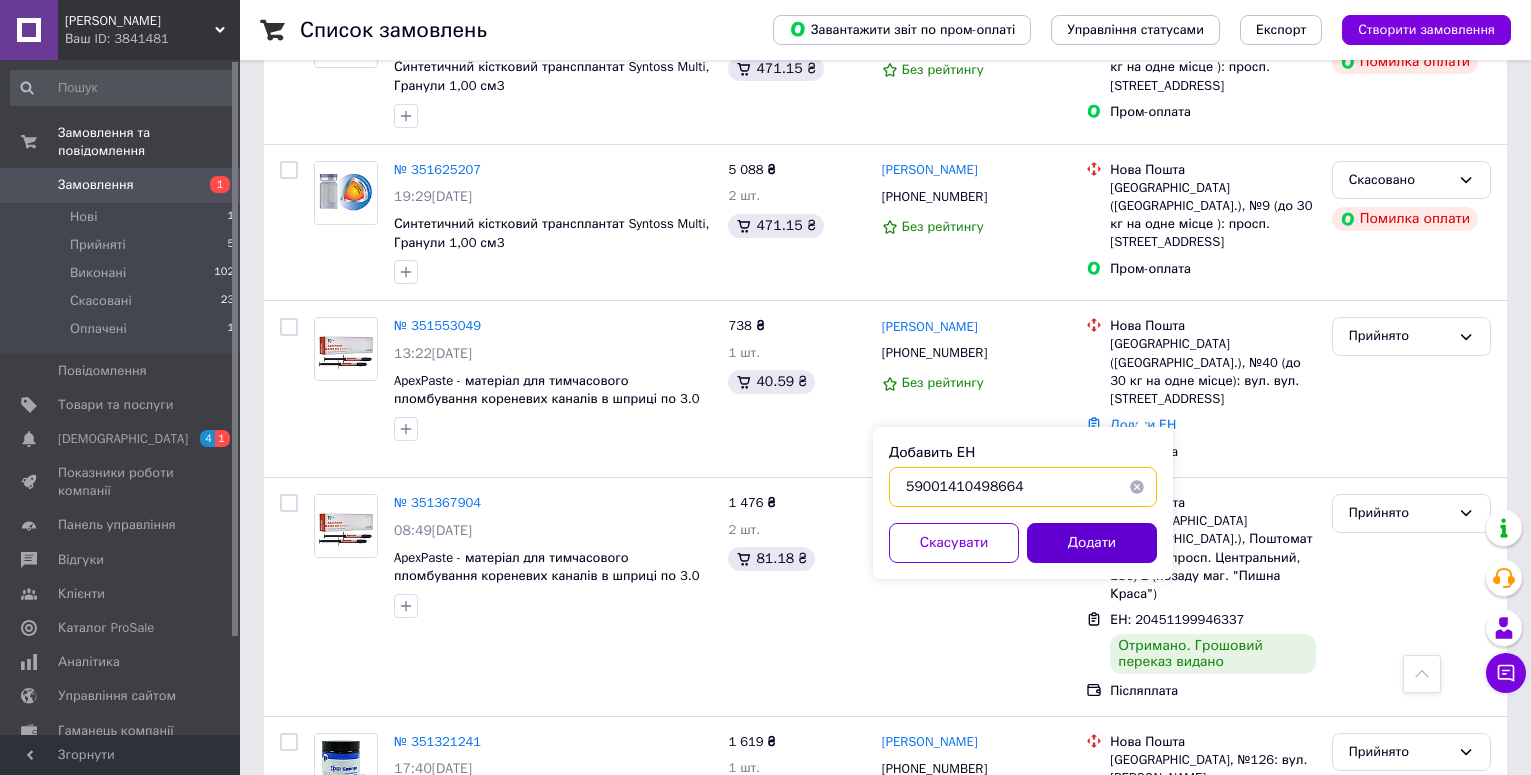 type on "59001410498664" 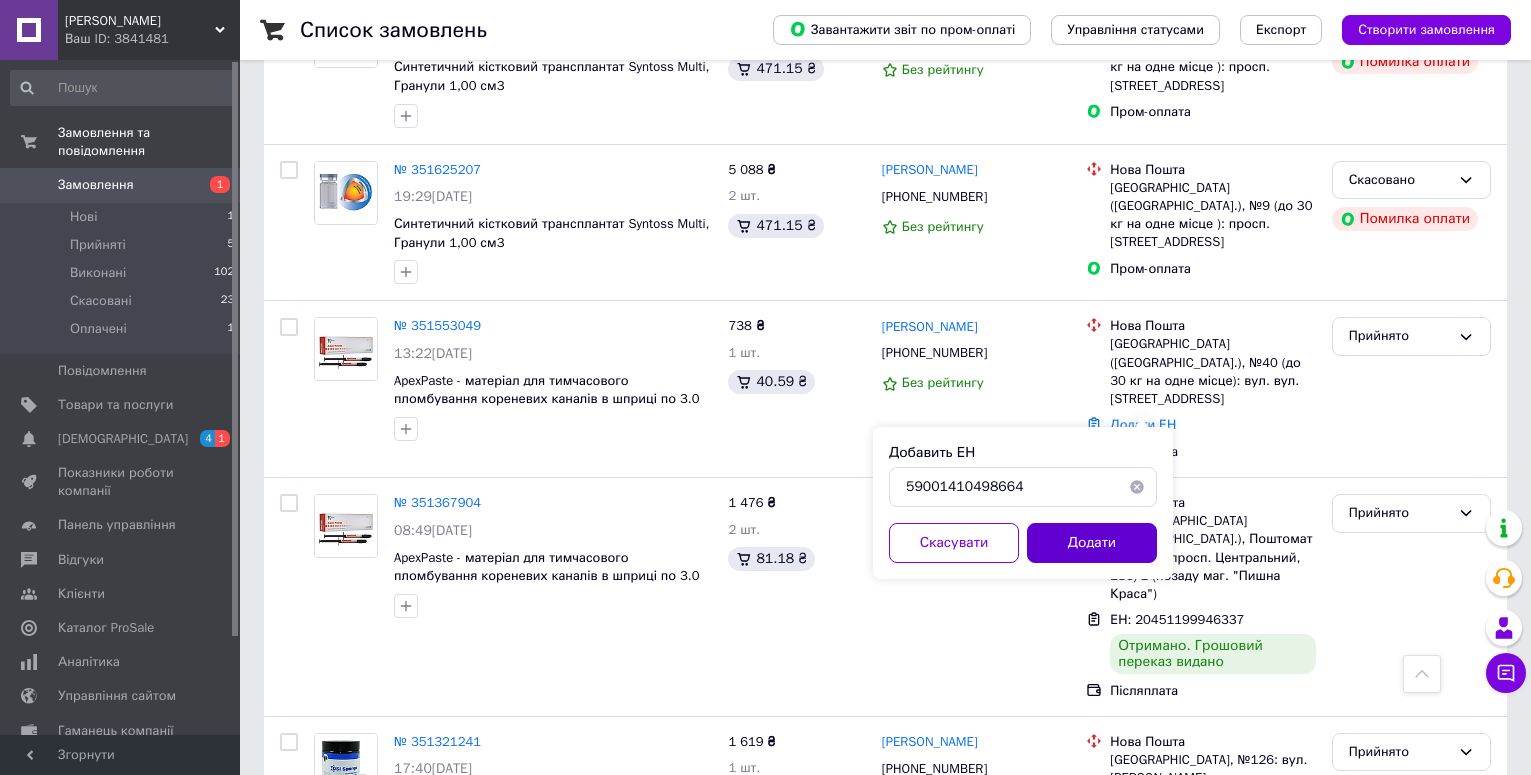 click on "Додати" at bounding box center (1092, 543) 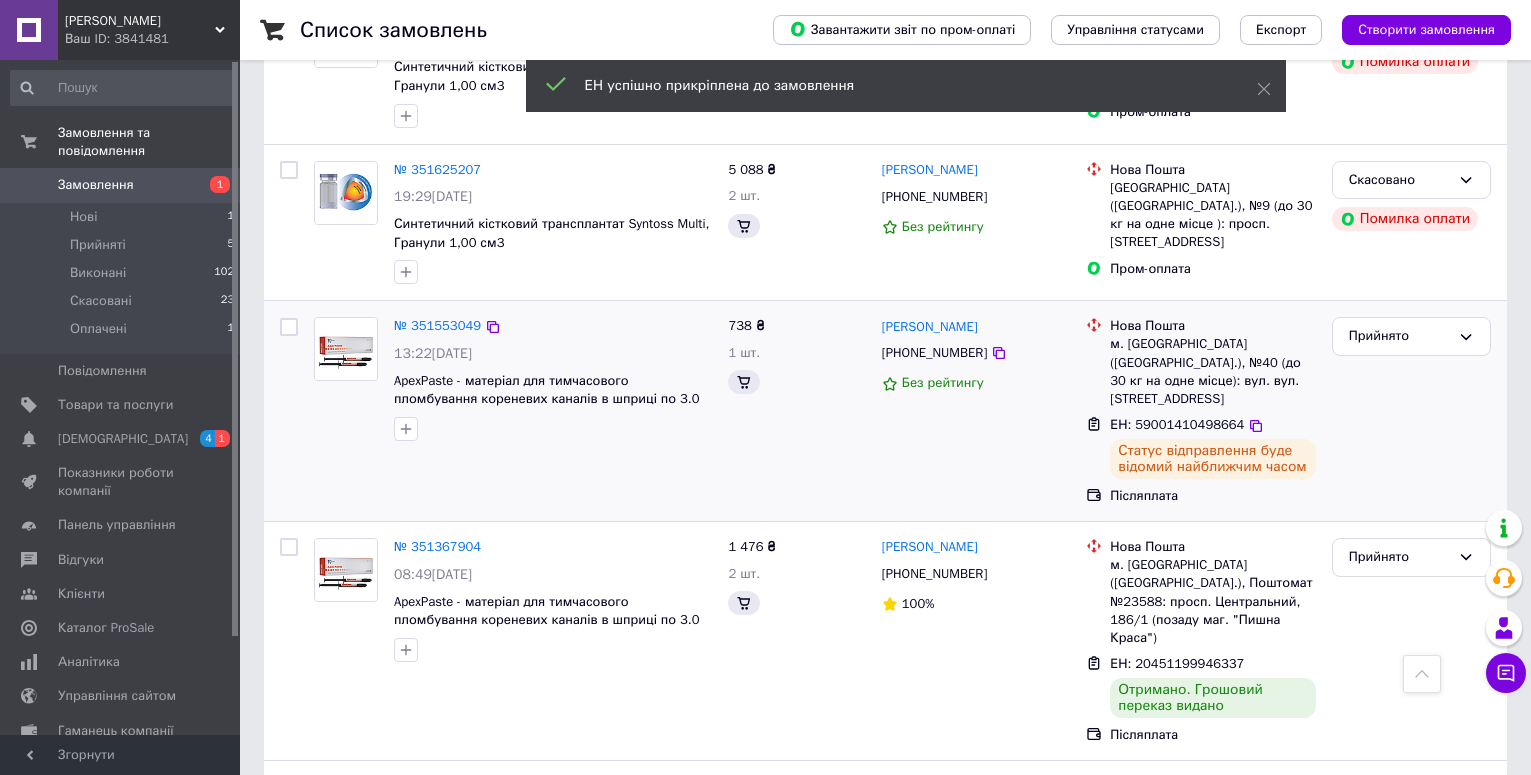 click on "№ 351553049 13:22[DATE] ApexPaste - матеріал для тимчасового пломбування кореневих каналів в шприці по 3.0 г. 738 ₴ 1 шт. Мар'[PERSON_NAME] [PHONE_NUMBER] Без рейтингу Нова Пошта м. [GEOGRAPHIC_DATA] ([GEOGRAPHIC_DATA].), №40 (до 30 кг на одне місце): вул. вул. [GEOGRAPHIC_DATA], 139 ЕН: 59001410498664 Статус відправлення буде відомий найближчим часом Післяплата Прийнято" at bounding box center [885, 411] 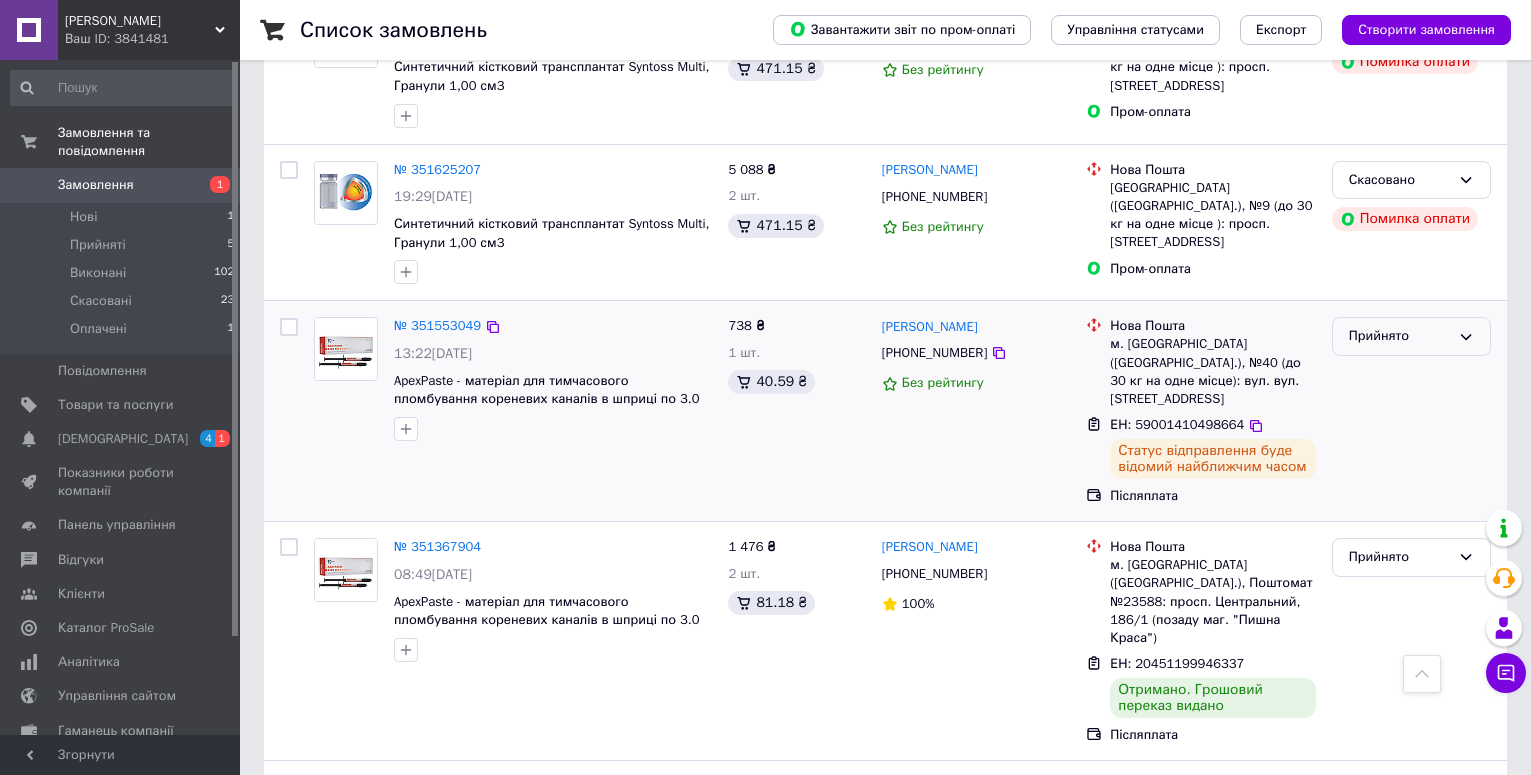 click on "Прийнято" at bounding box center (1399, 336) 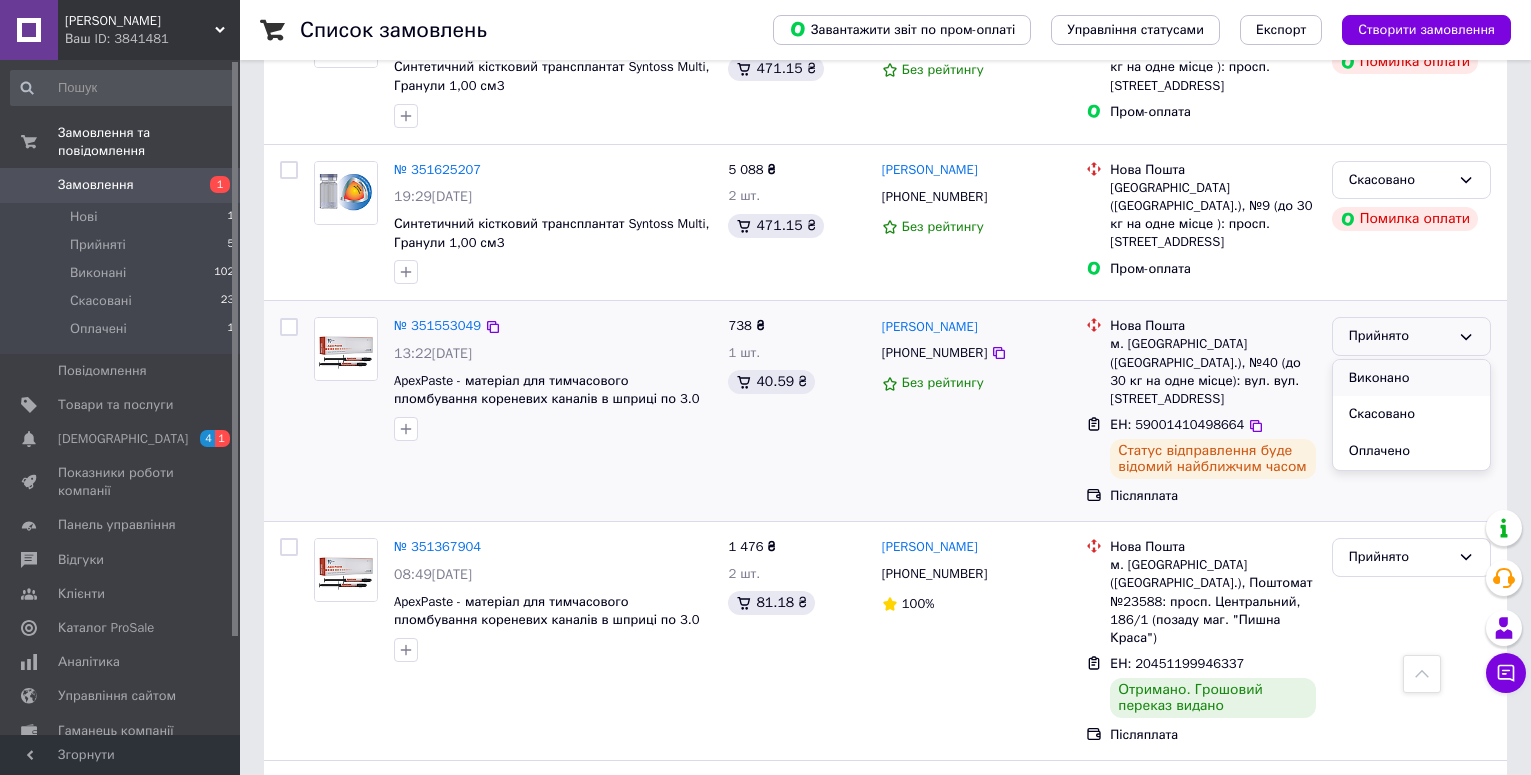 click on "Виконано" at bounding box center [1411, 378] 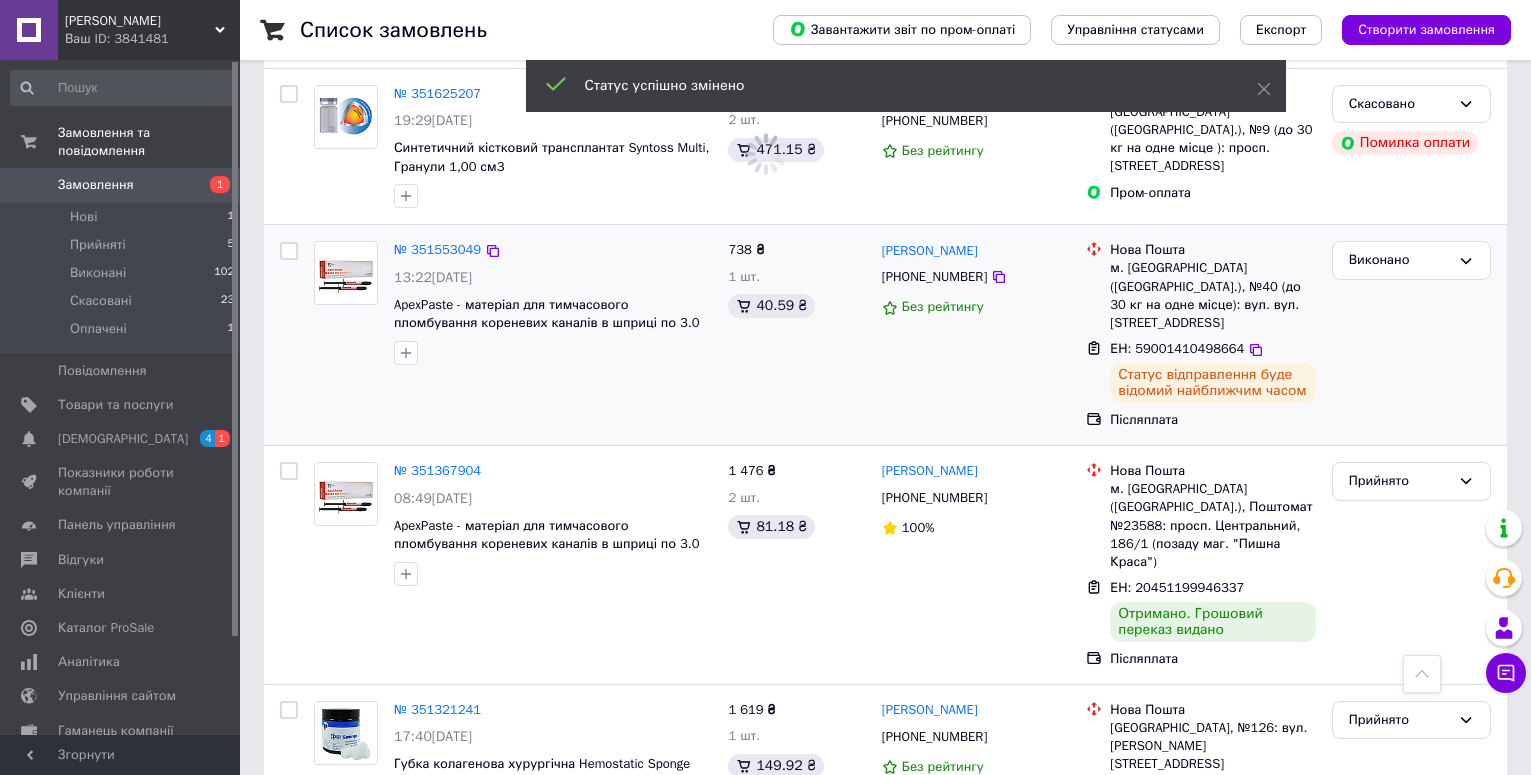 scroll, scrollTop: 1100, scrollLeft: 0, axis: vertical 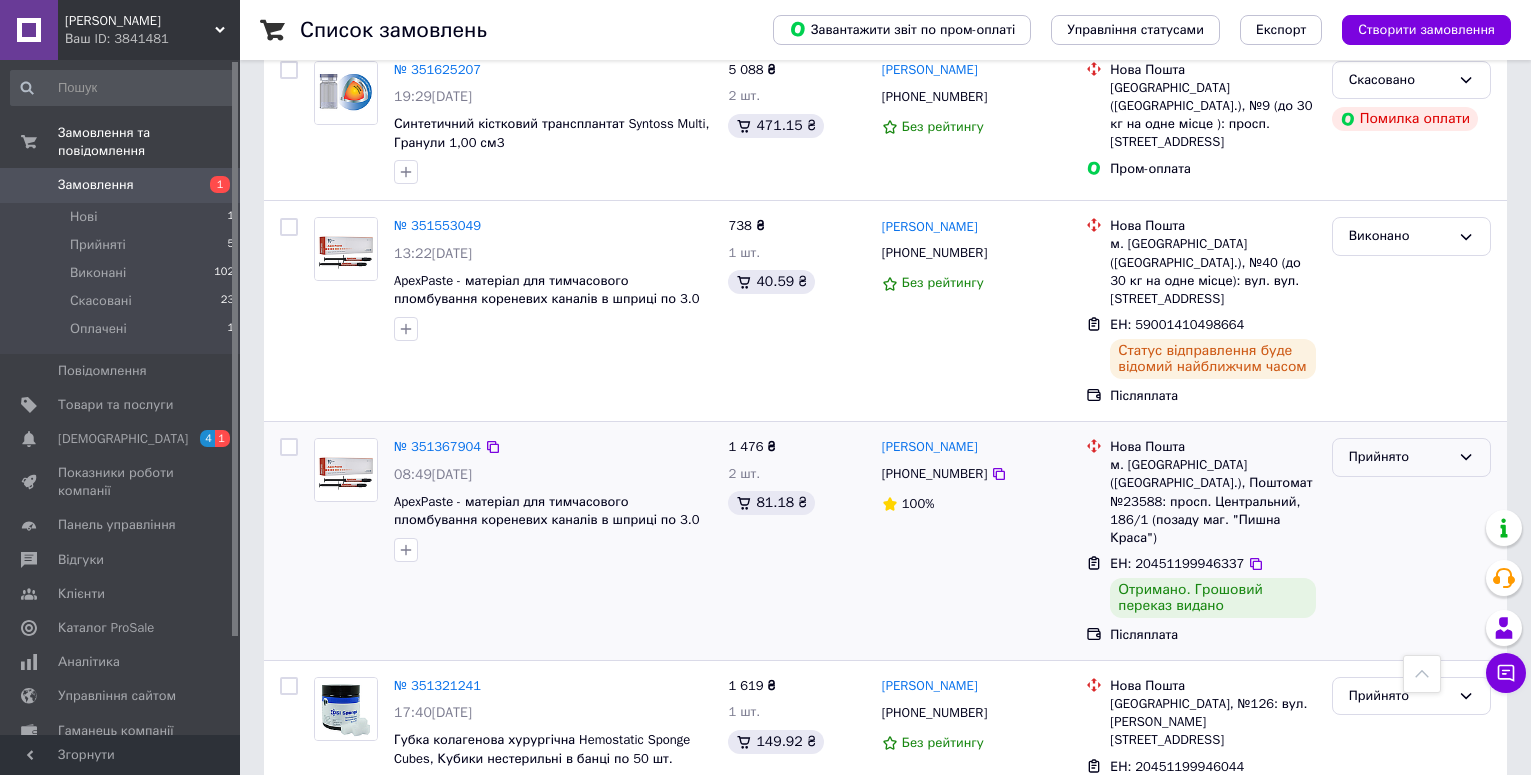 click on "Прийнято" at bounding box center (1399, 457) 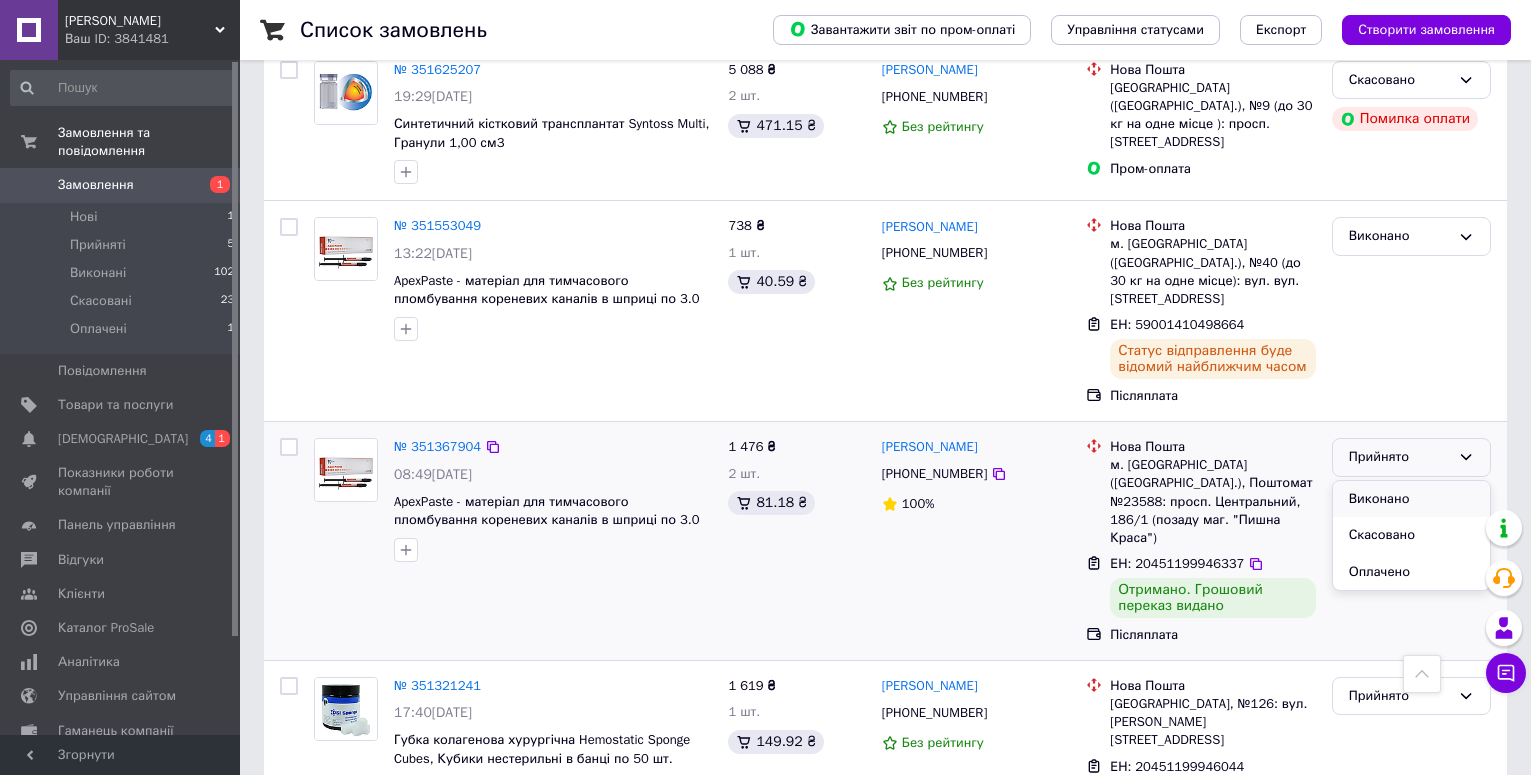 click on "Виконано" at bounding box center (1411, 499) 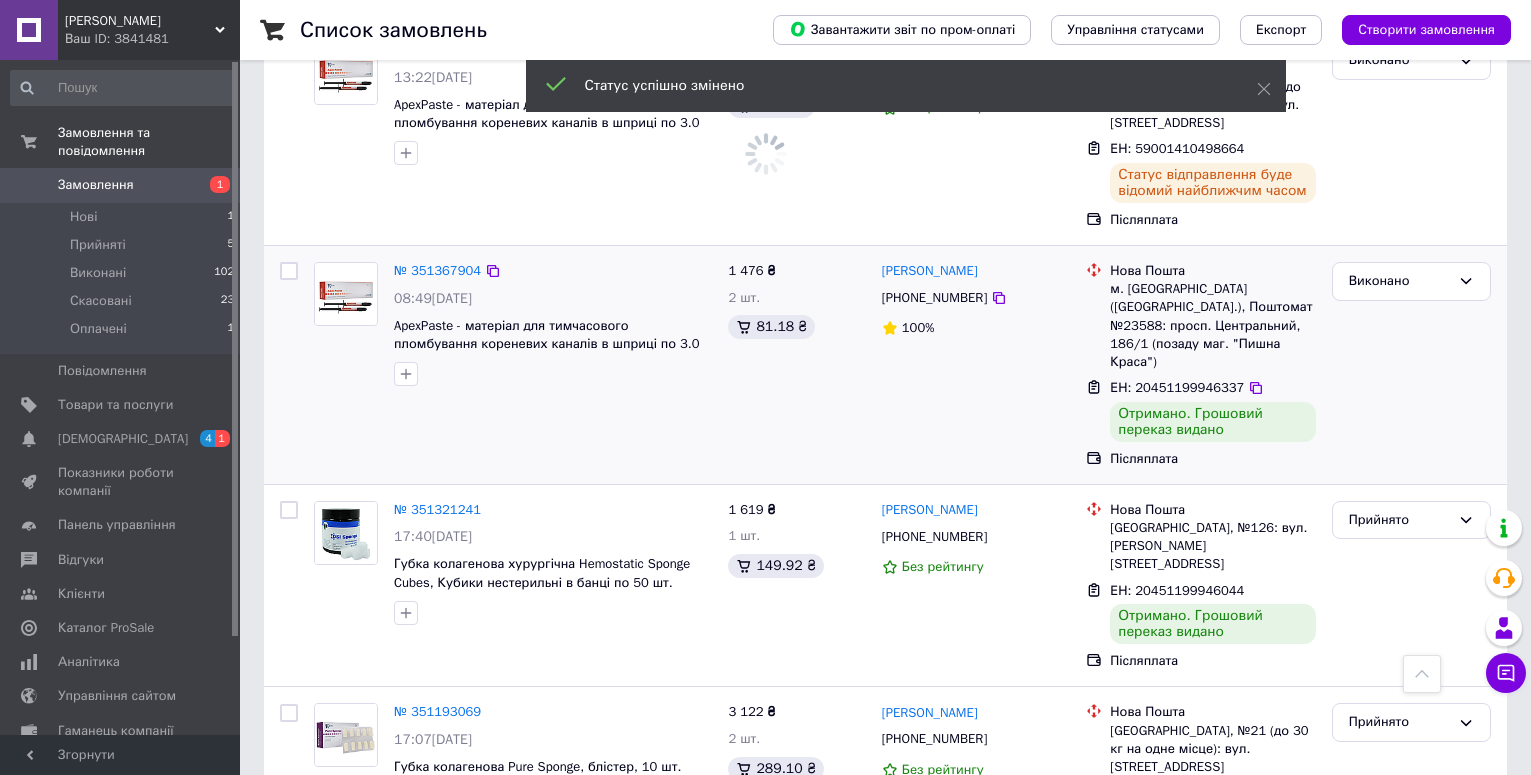 scroll, scrollTop: 1300, scrollLeft: 0, axis: vertical 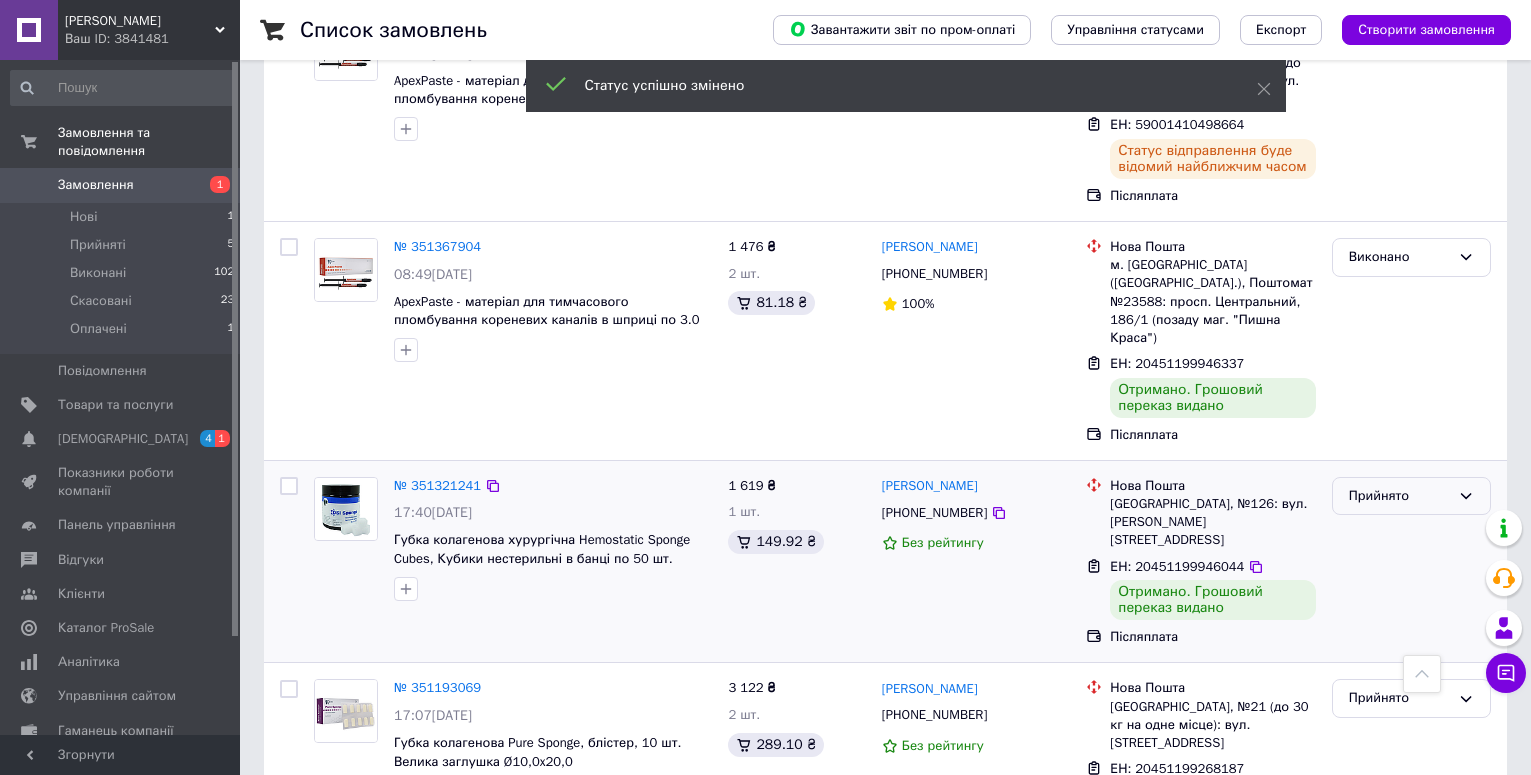 click on "Прийнято" at bounding box center (1399, 496) 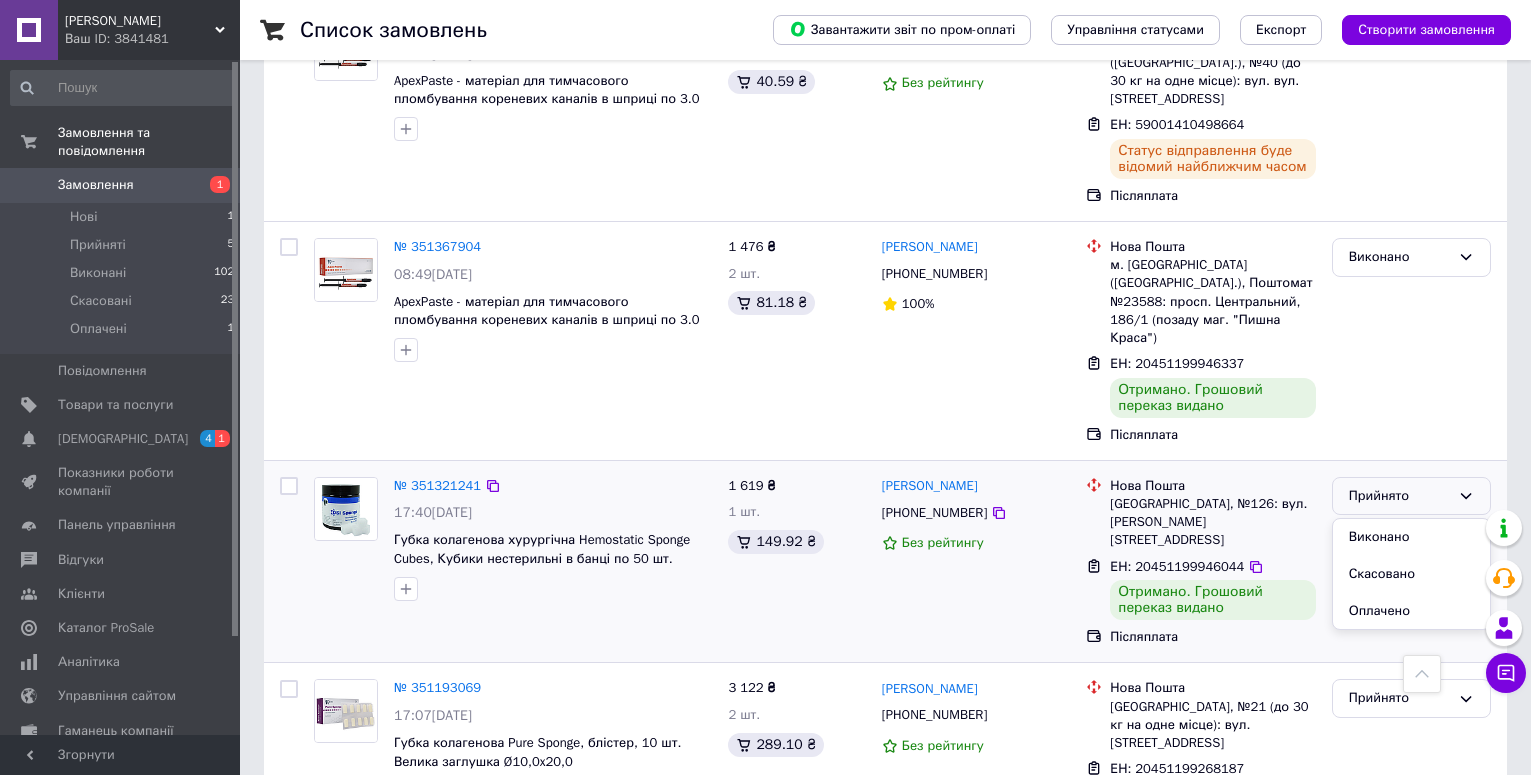 click on "Виконано" at bounding box center (1411, 537) 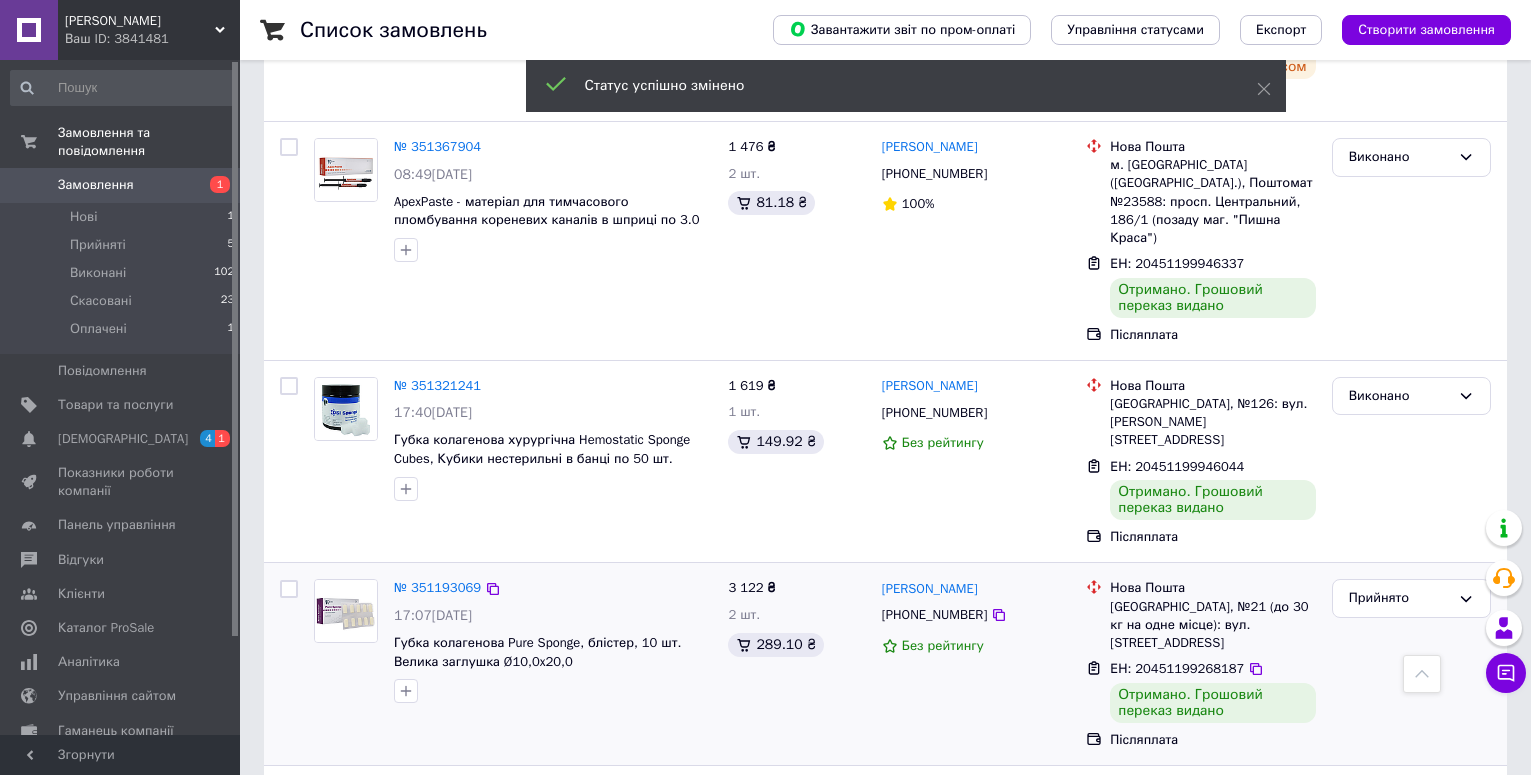 scroll, scrollTop: 1500, scrollLeft: 0, axis: vertical 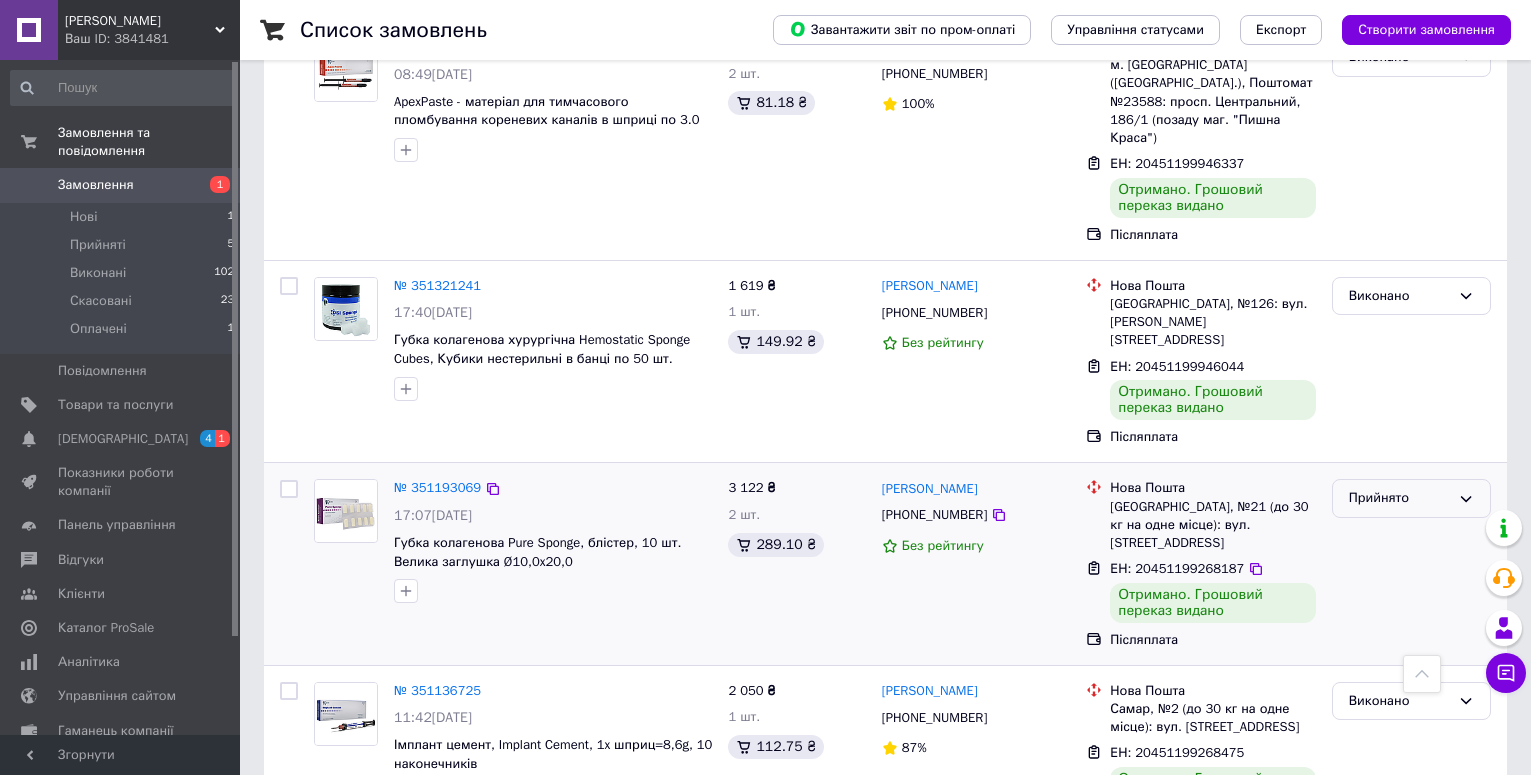 click on "Прийнято" at bounding box center (1399, 498) 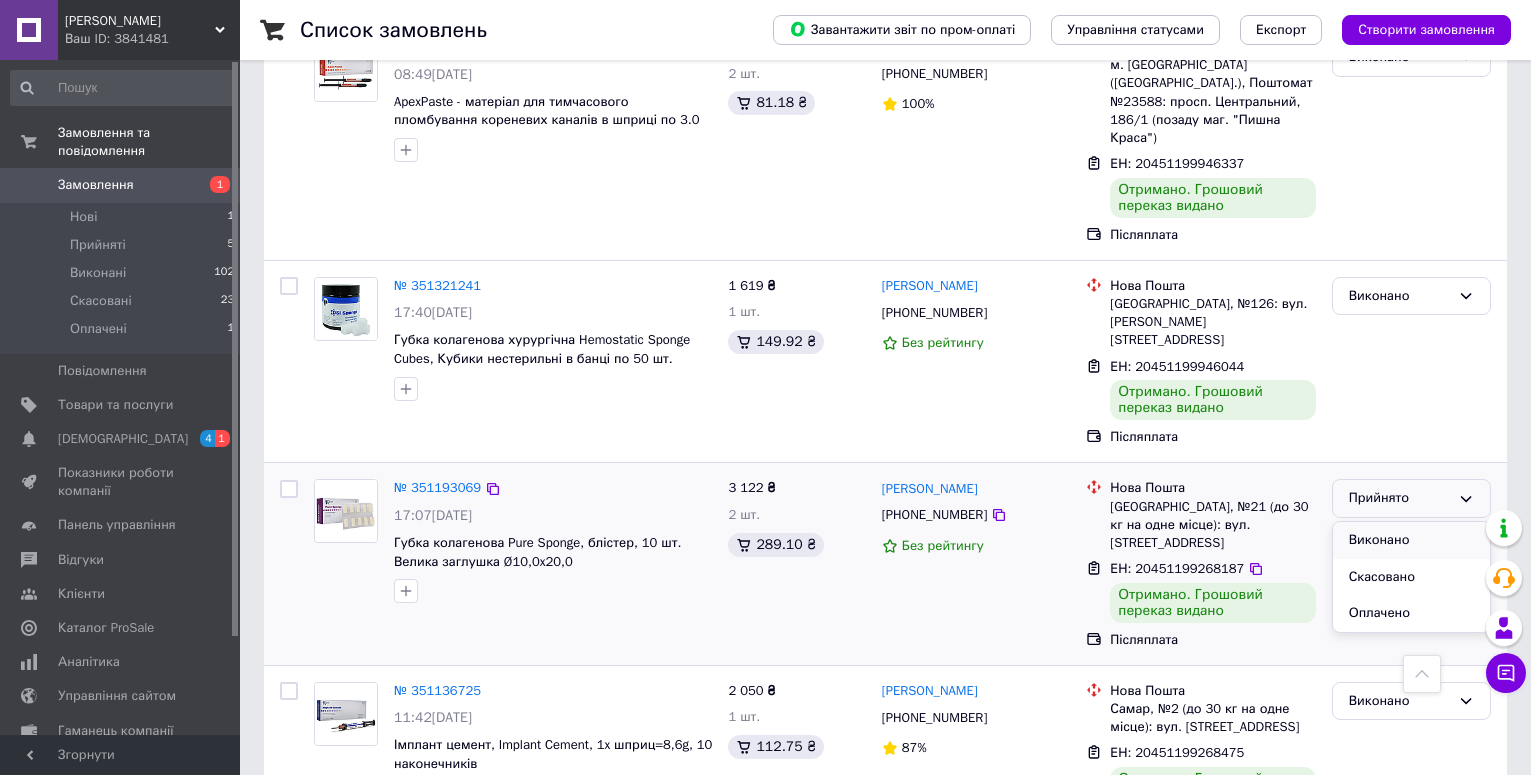 click on "Виконано" at bounding box center [1411, 540] 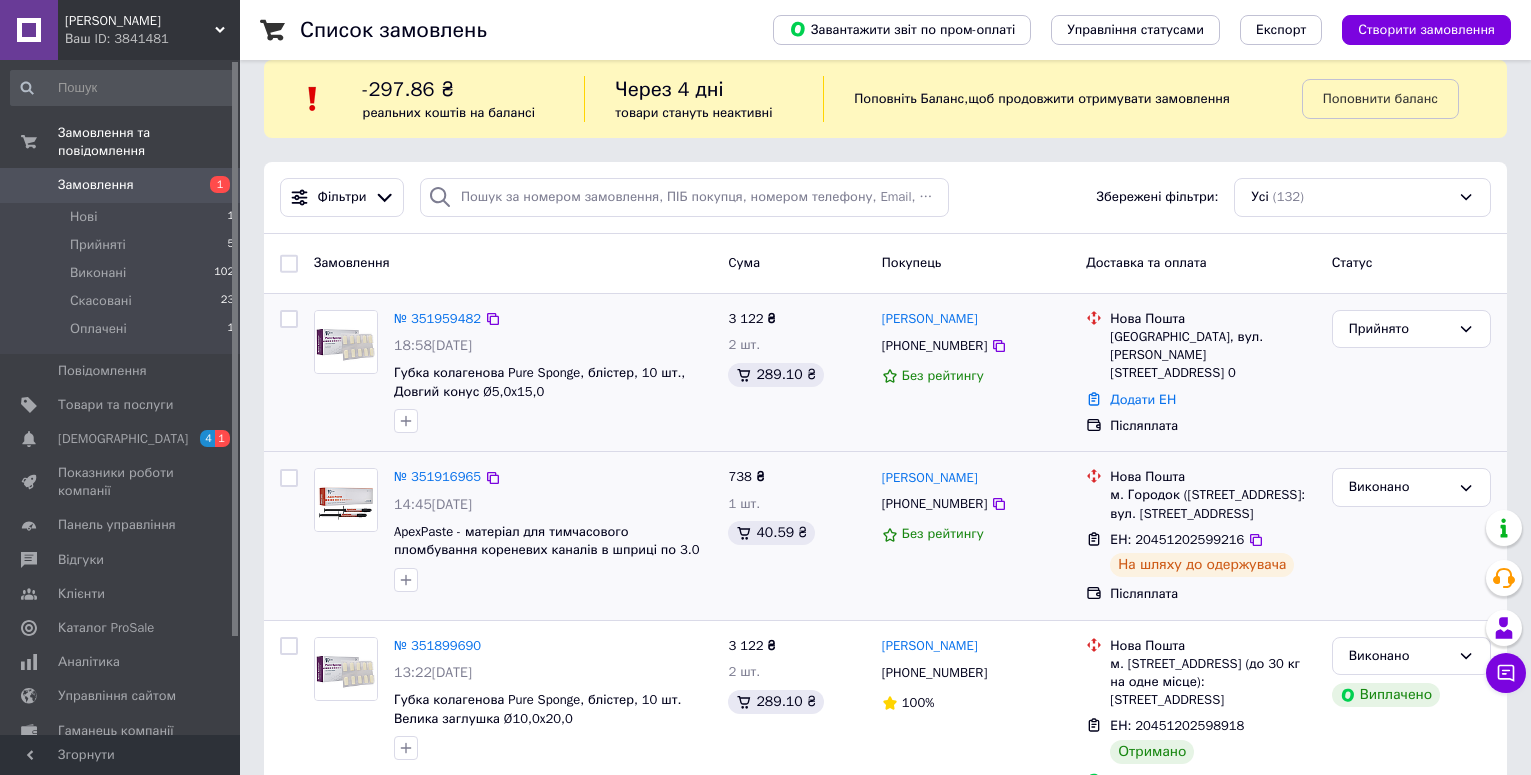 scroll, scrollTop: 0, scrollLeft: 0, axis: both 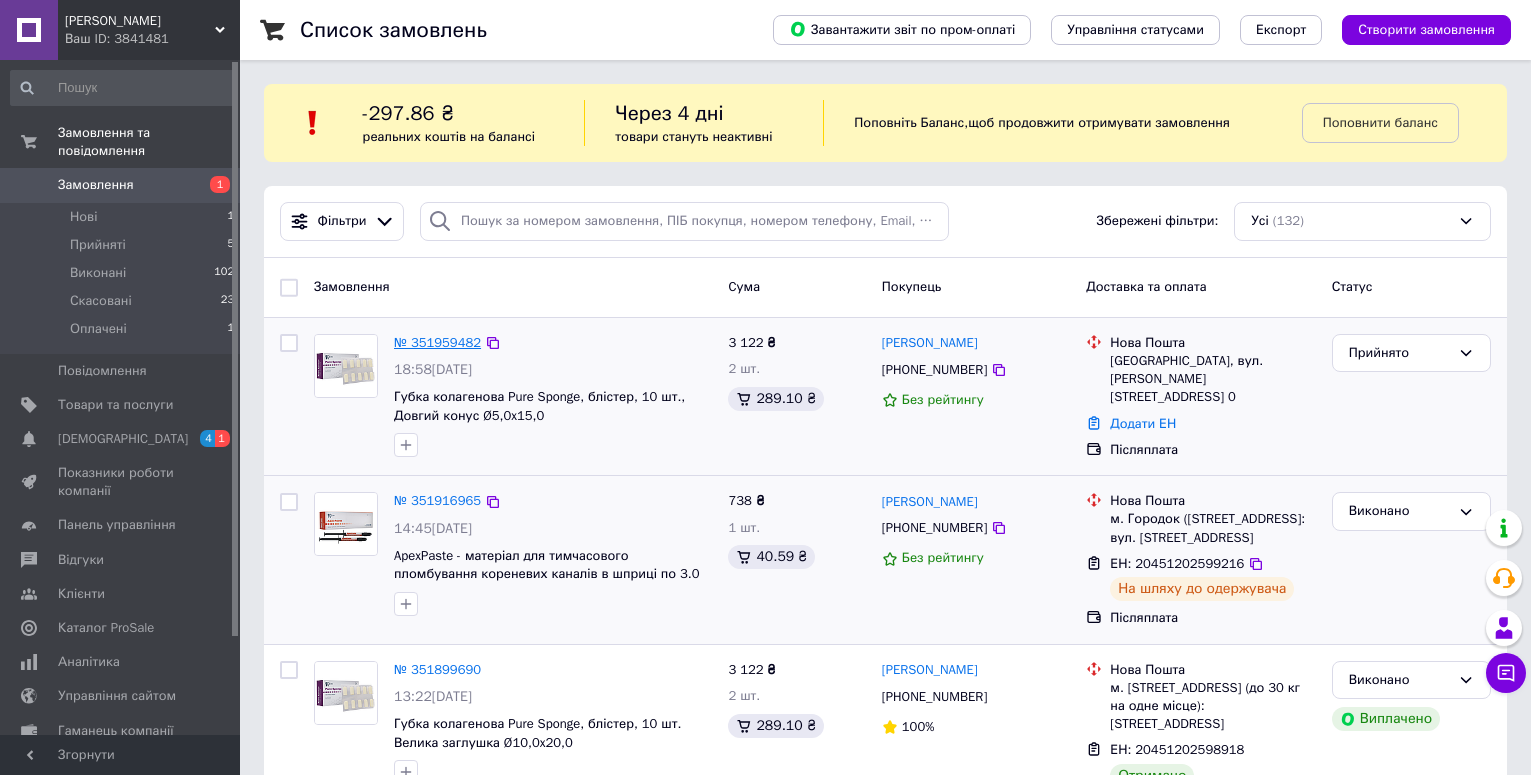 click on "№ 351959482" at bounding box center [437, 342] 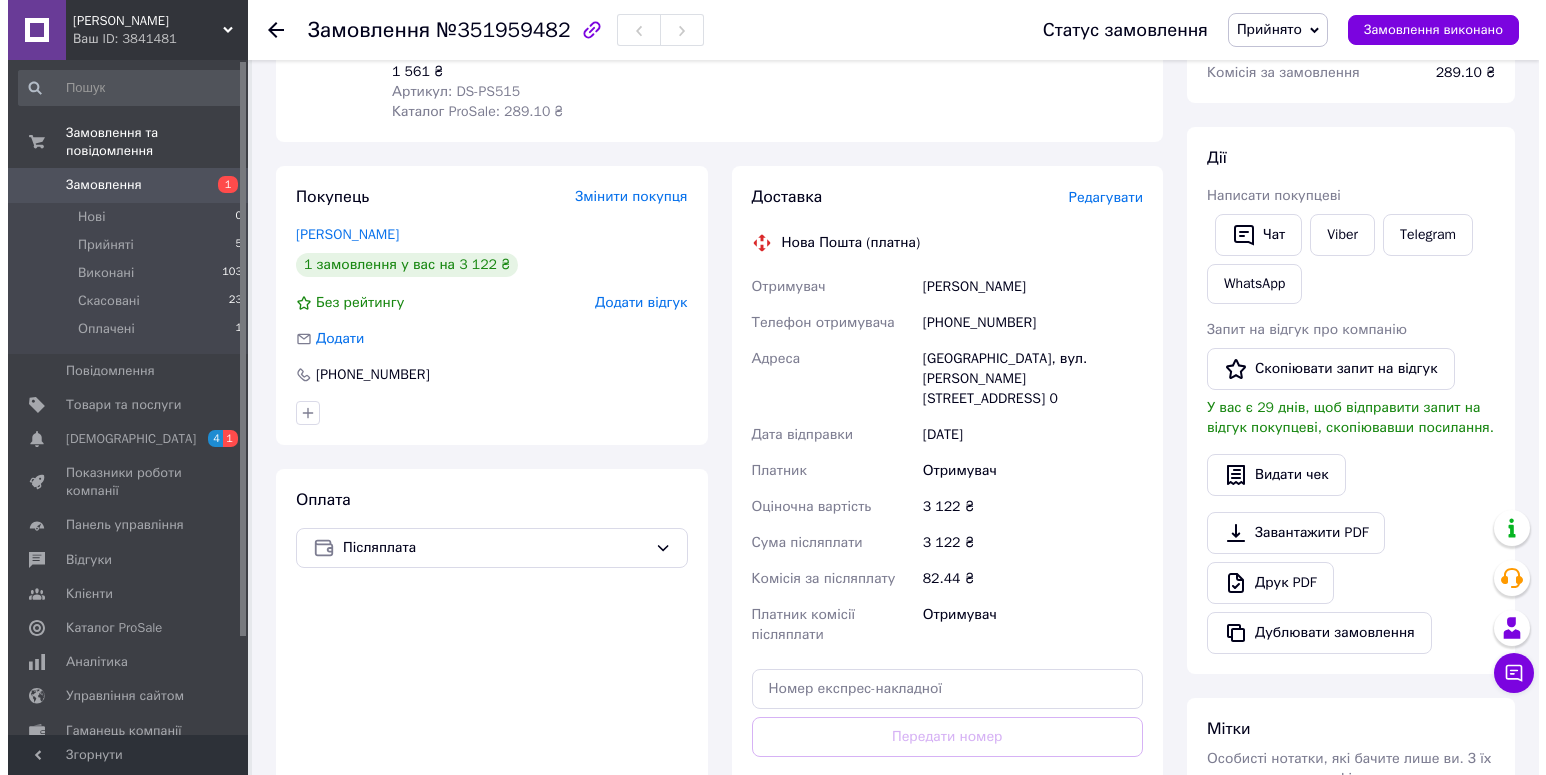 scroll, scrollTop: 500, scrollLeft: 0, axis: vertical 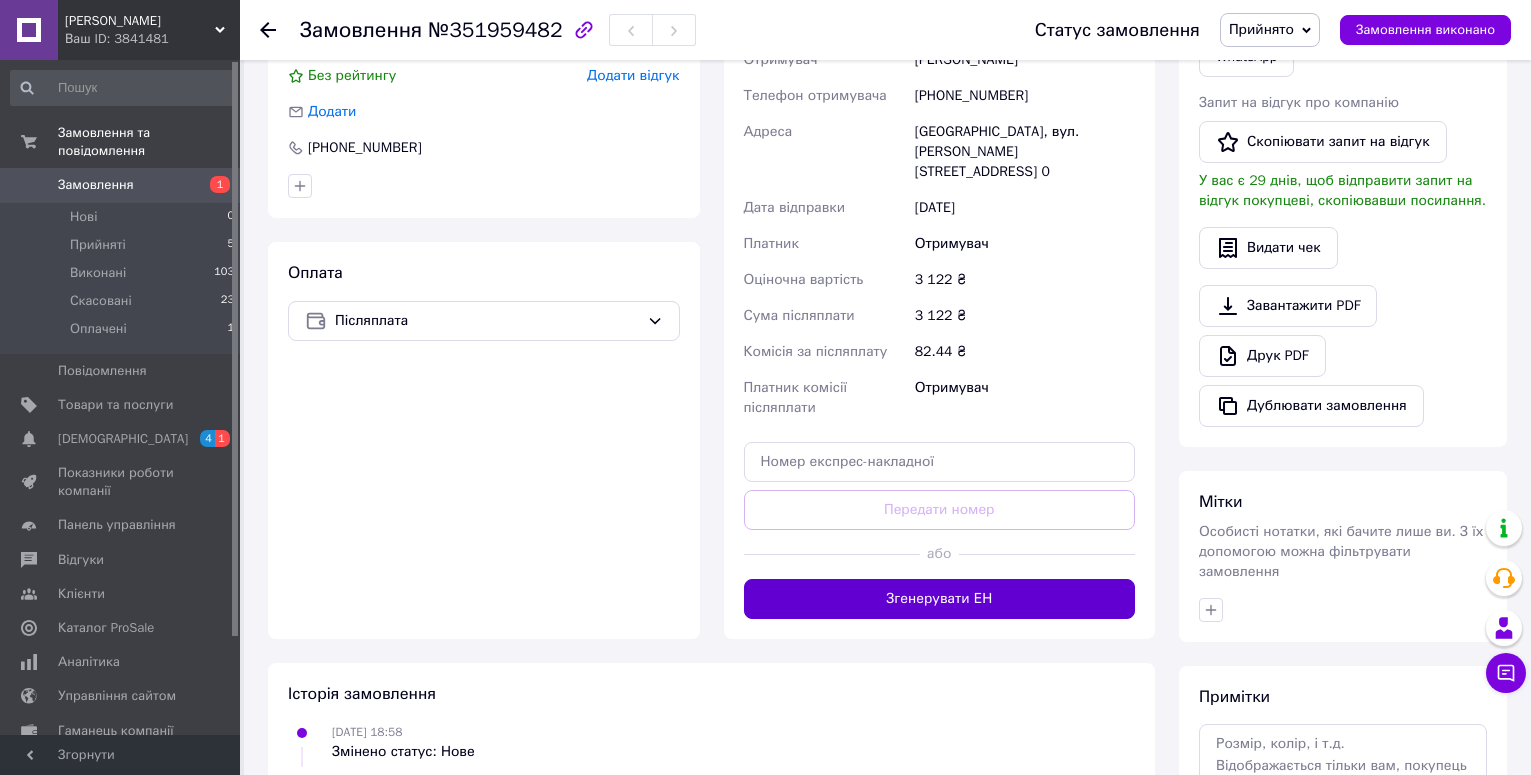click on "Згенерувати ЕН" at bounding box center (940, 599) 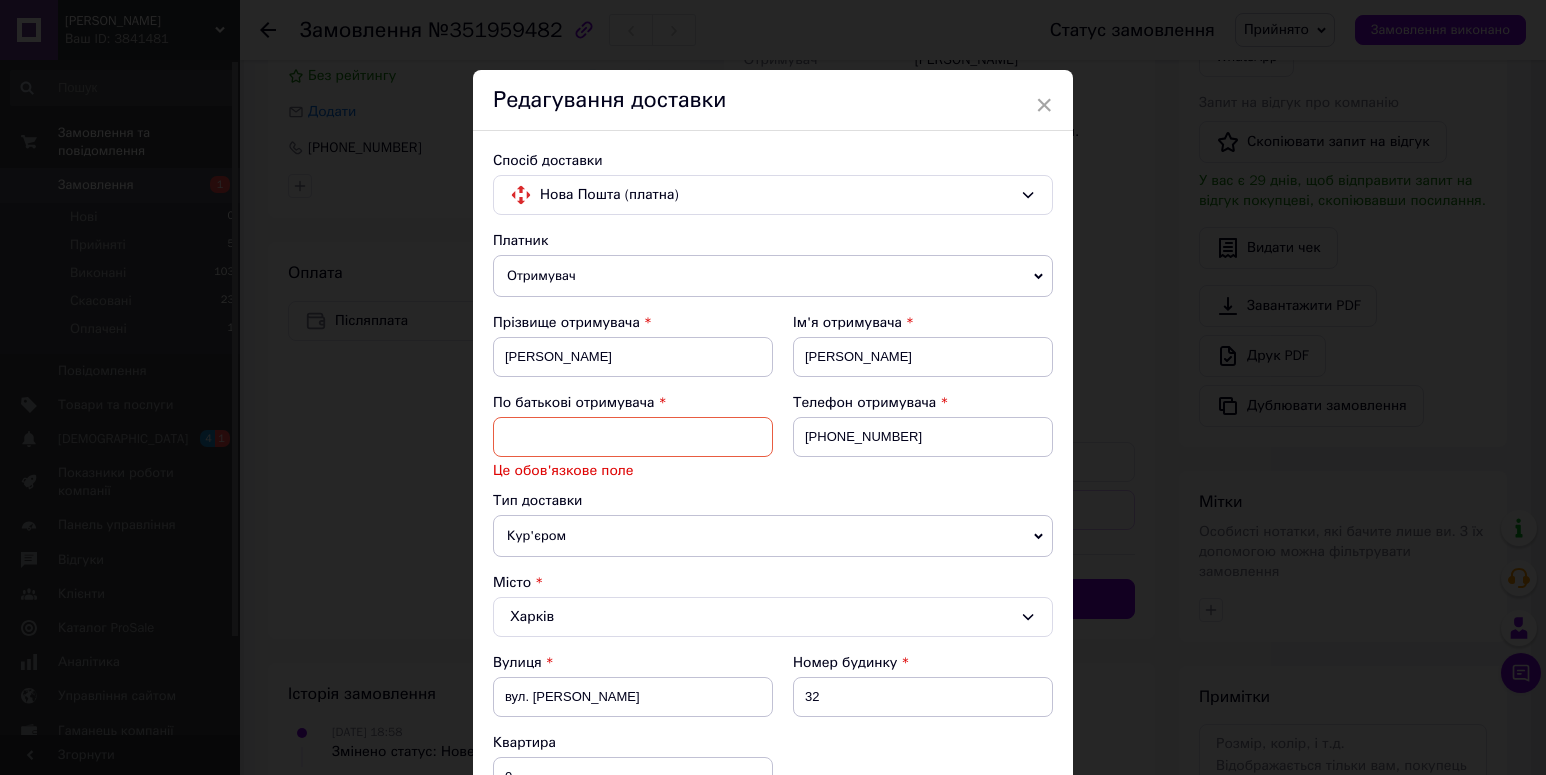 click at bounding box center (633, 437) 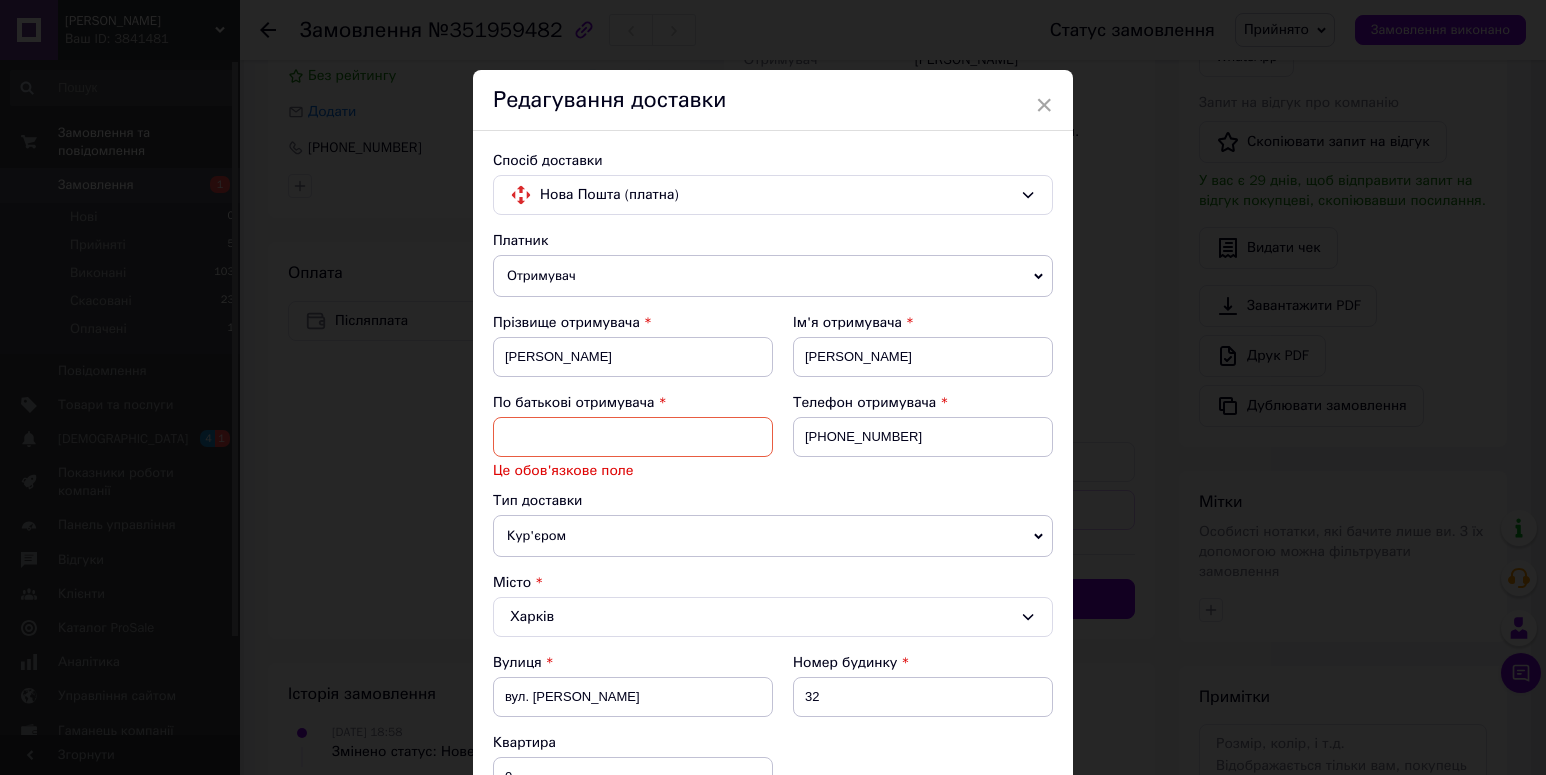 type on "без" 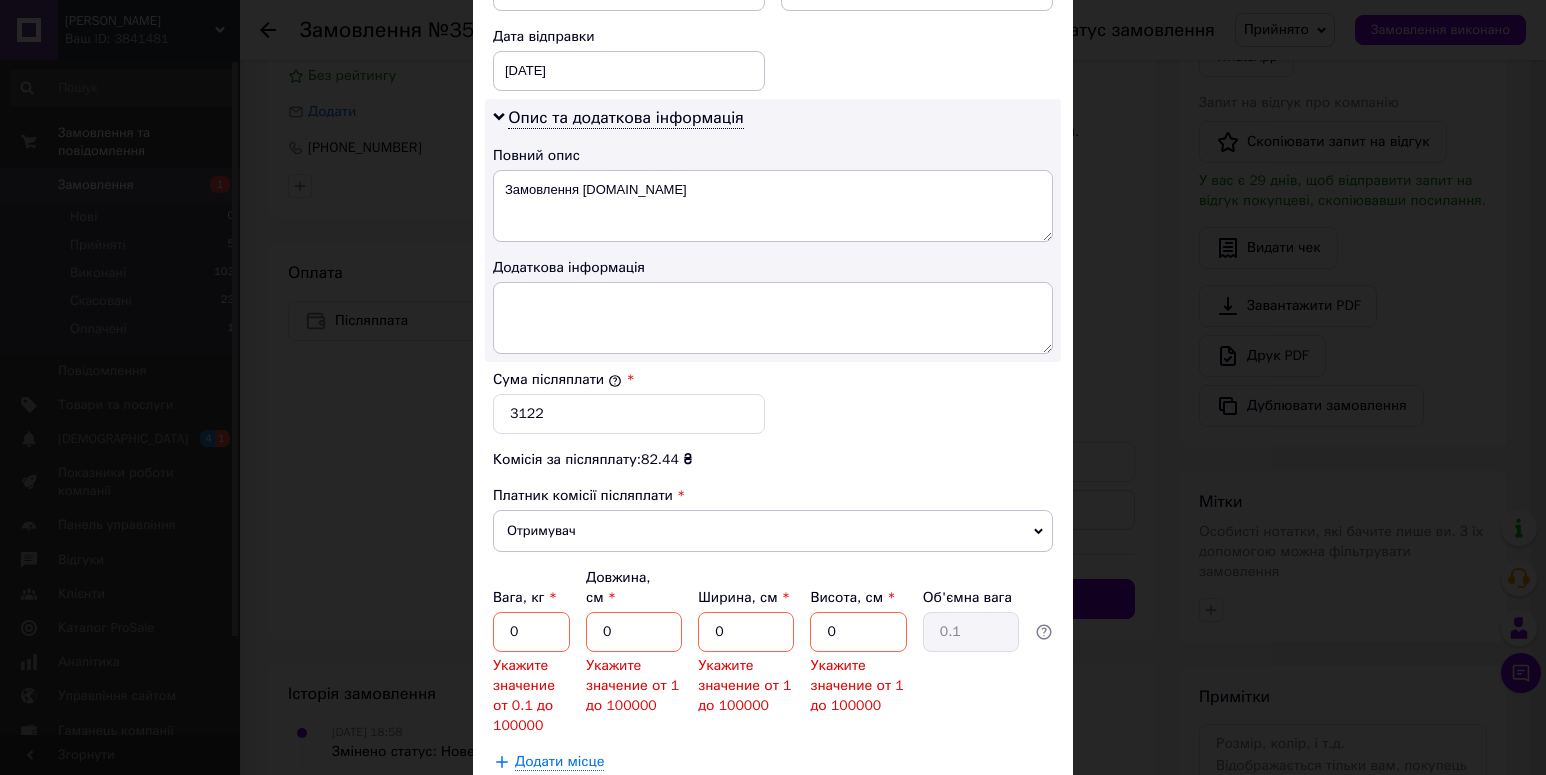 scroll, scrollTop: 1139, scrollLeft: 0, axis: vertical 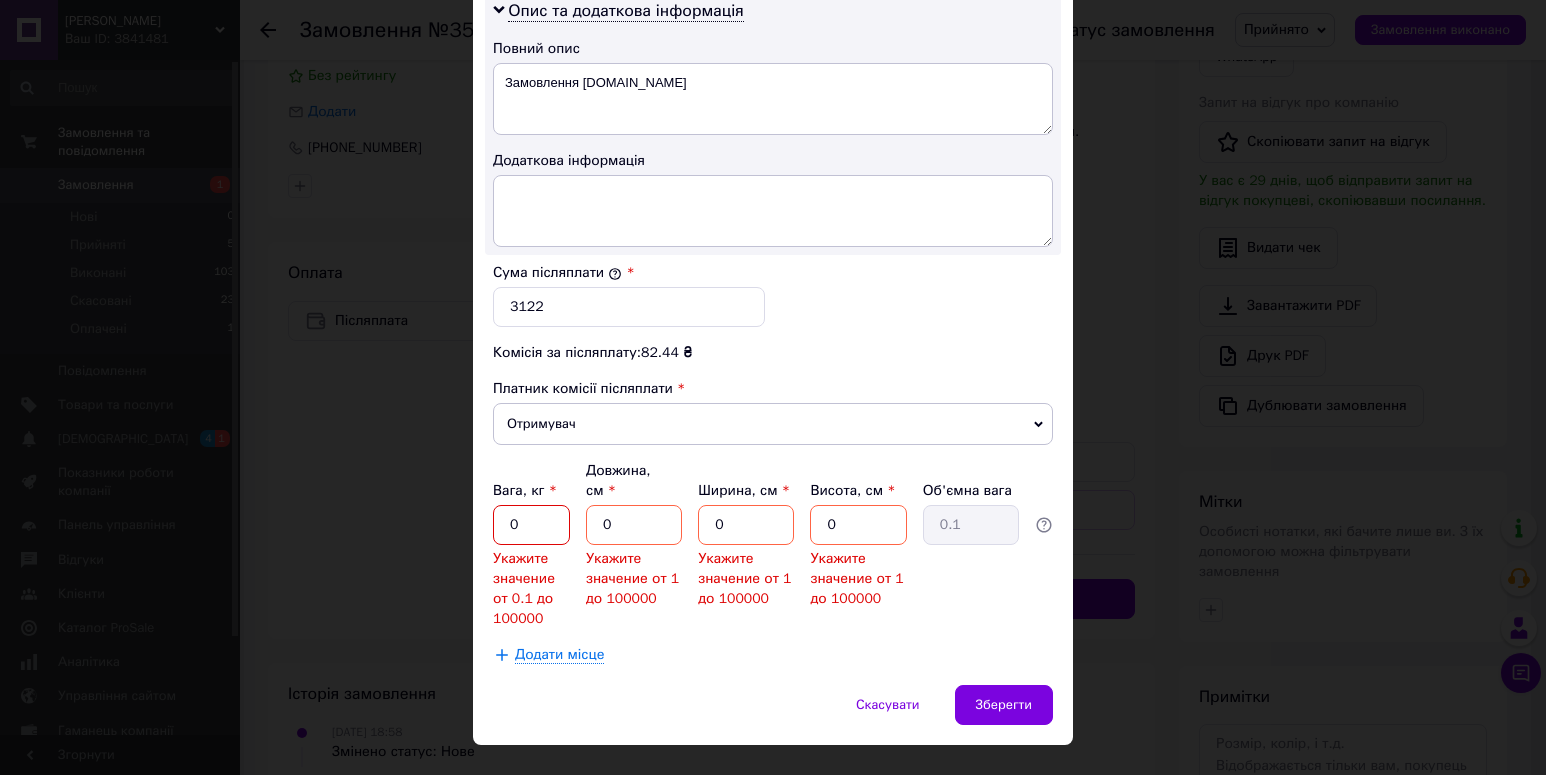 click on "0" at bounding box center [531, 525] 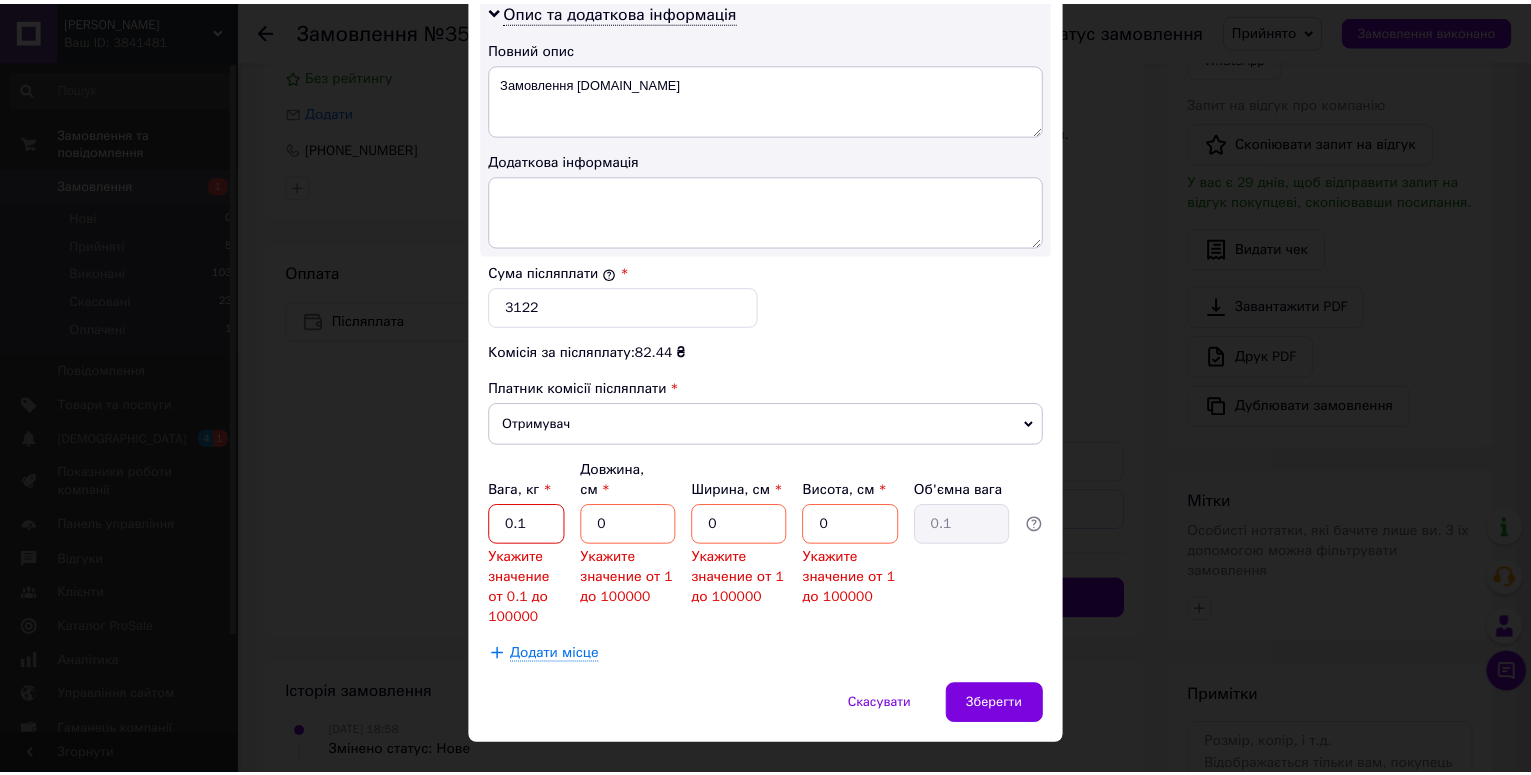scroll, scrollTop: 1055, scrollLeft: 0, axis: vertical 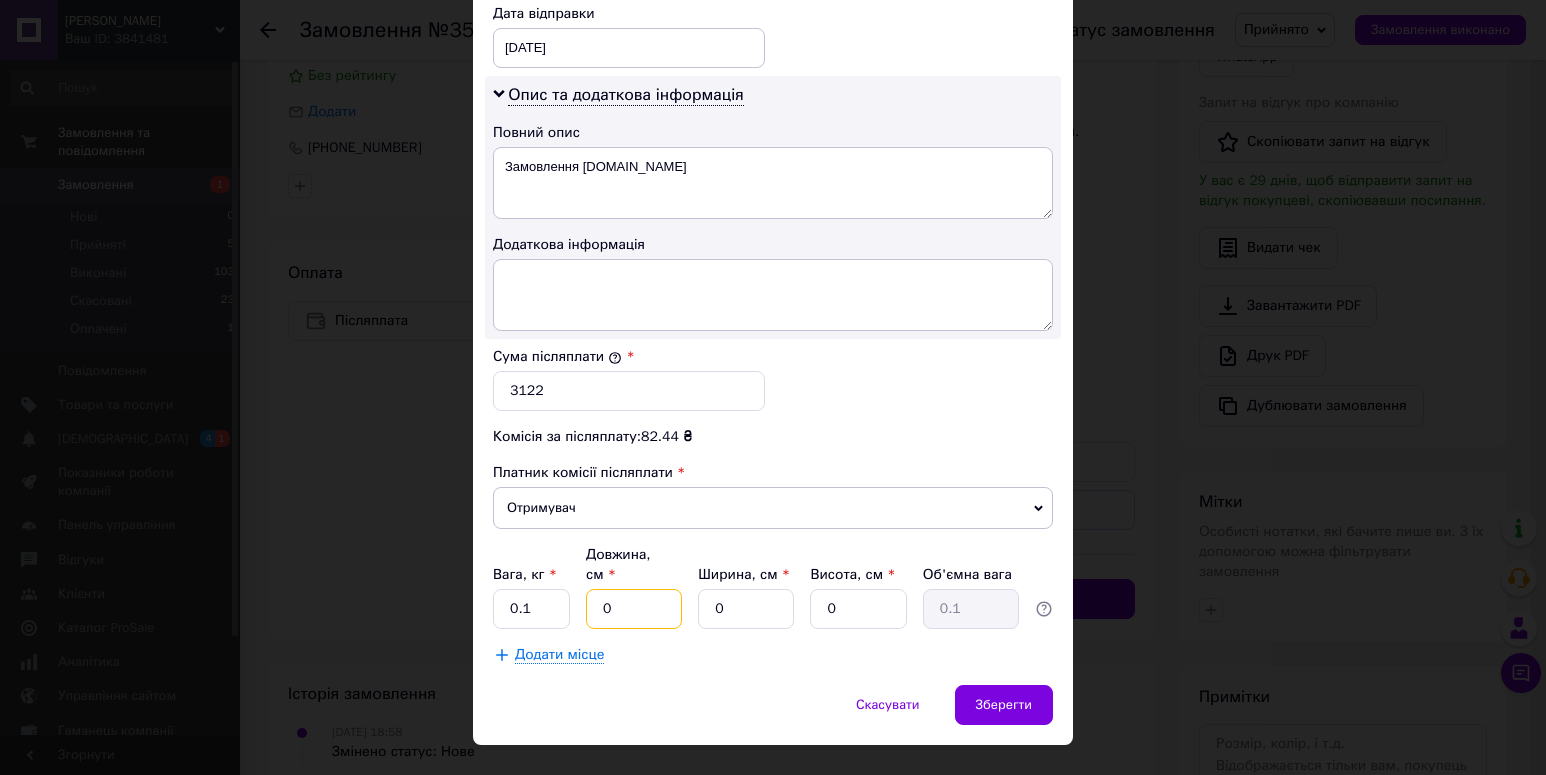 click on "0" at bounding box center (634, 609) 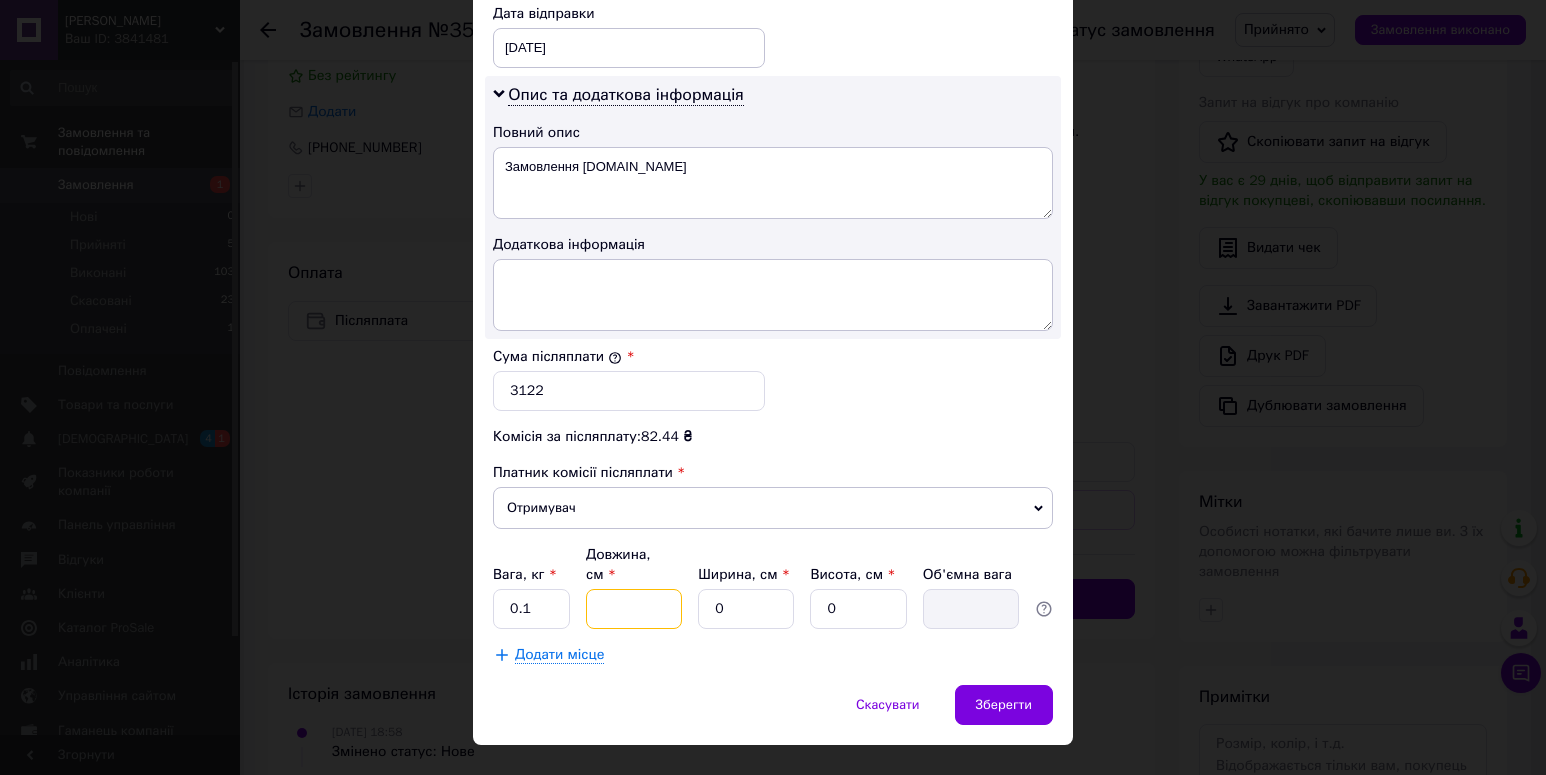 type on "1" 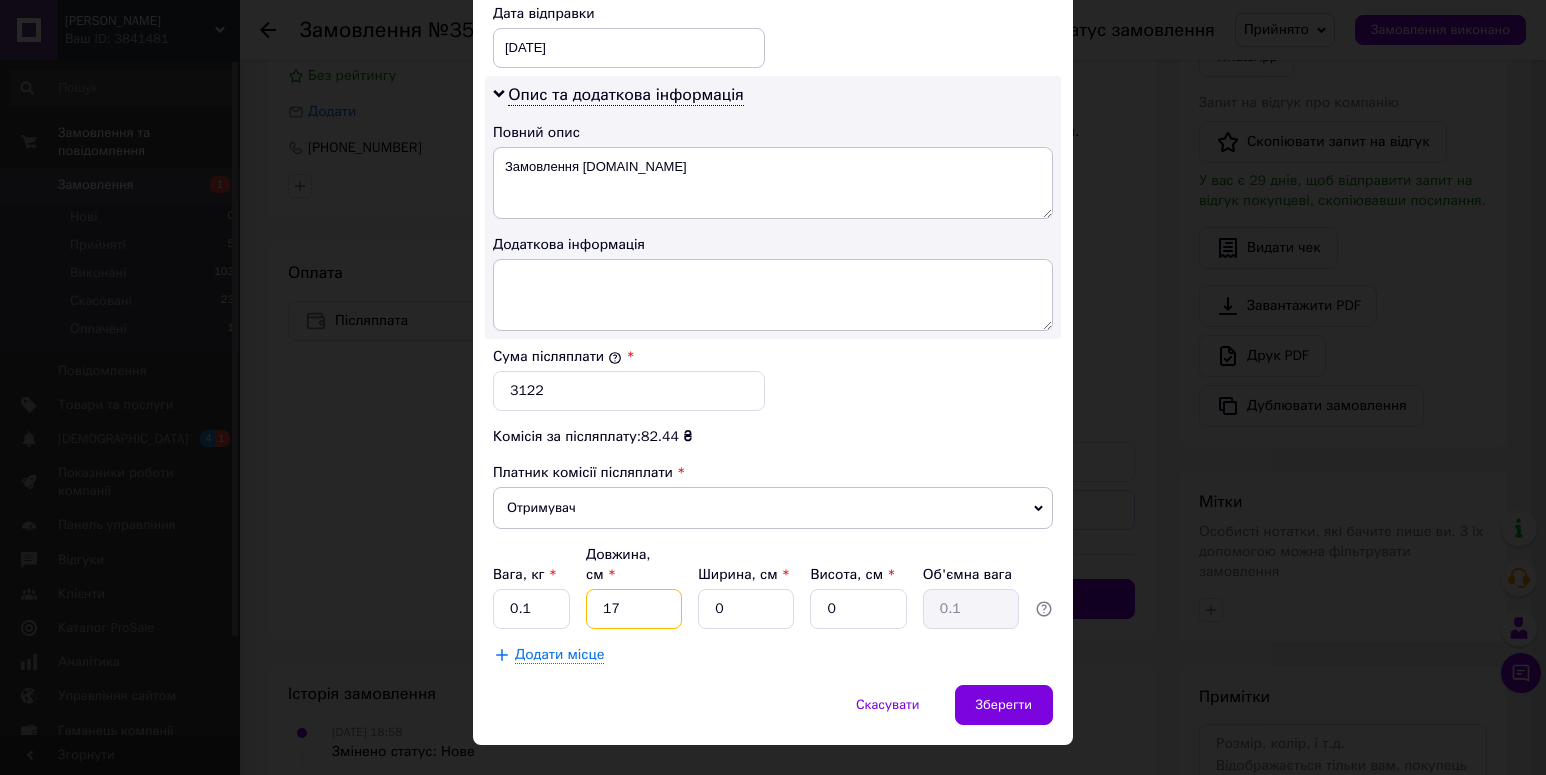 type on "17" 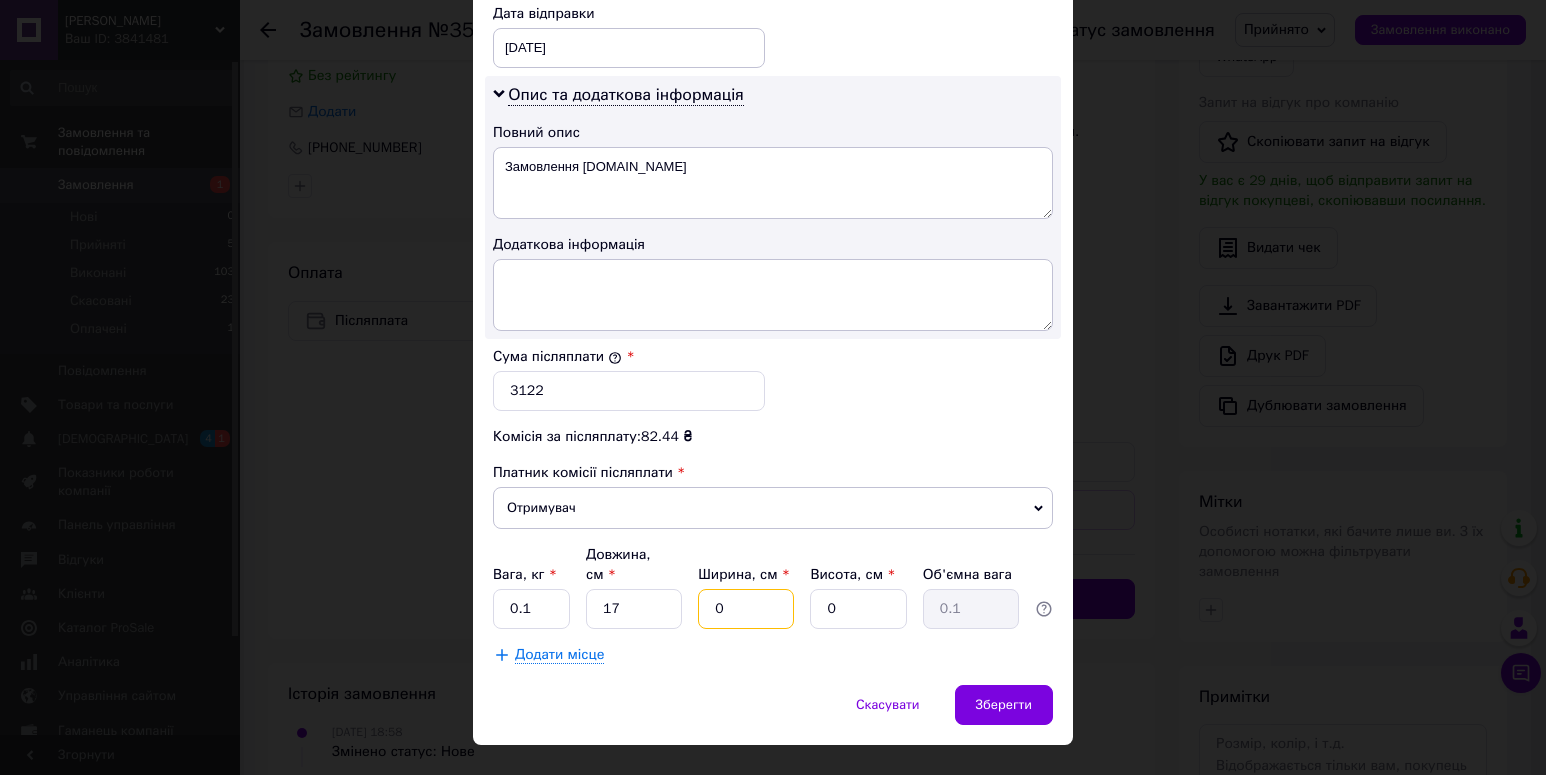 drag, startPoint x: 727, startPoint y: 568, endPoint x: 704, endPoint y: 567, distance: 23.021729 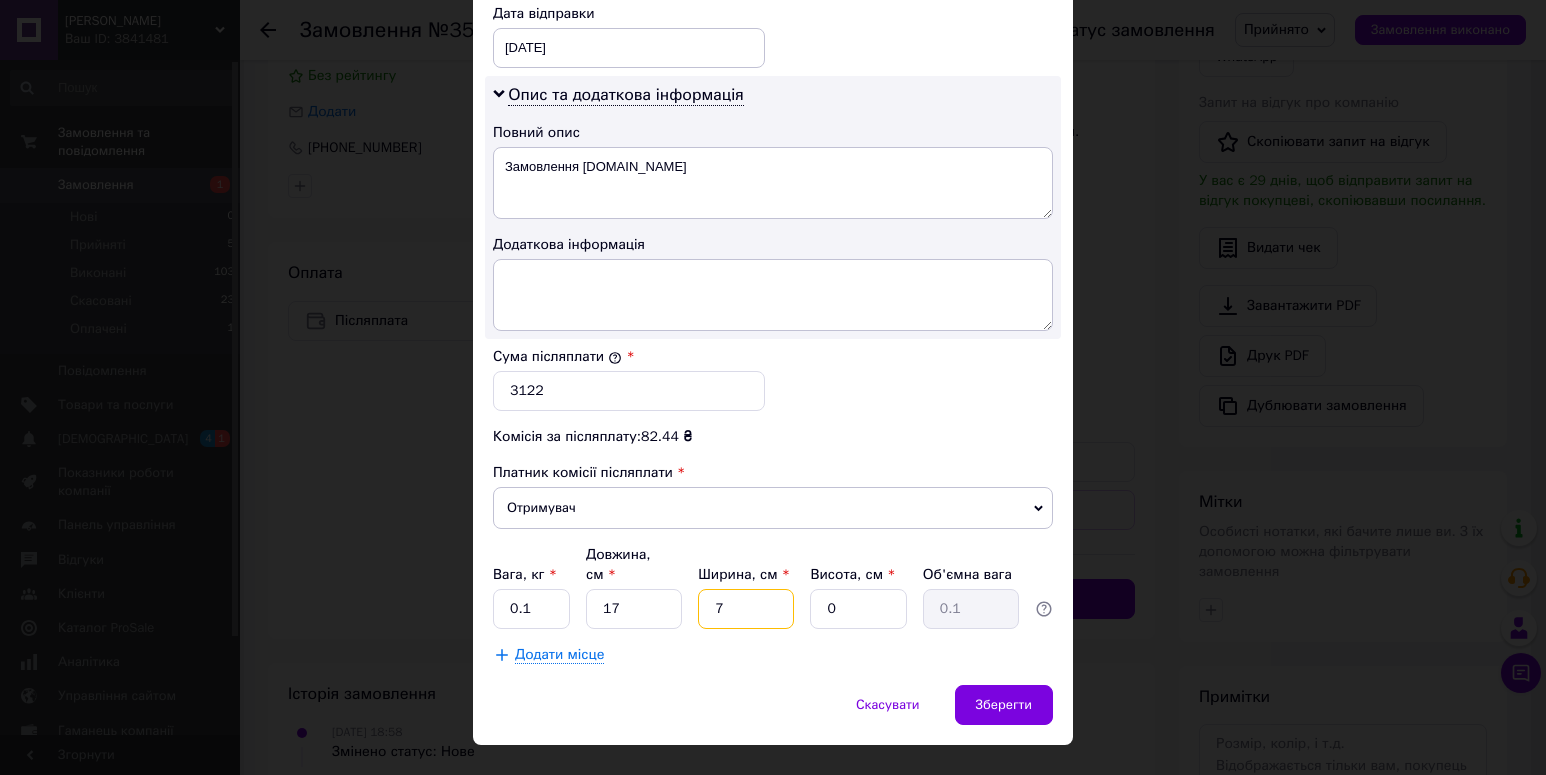 type on "7" 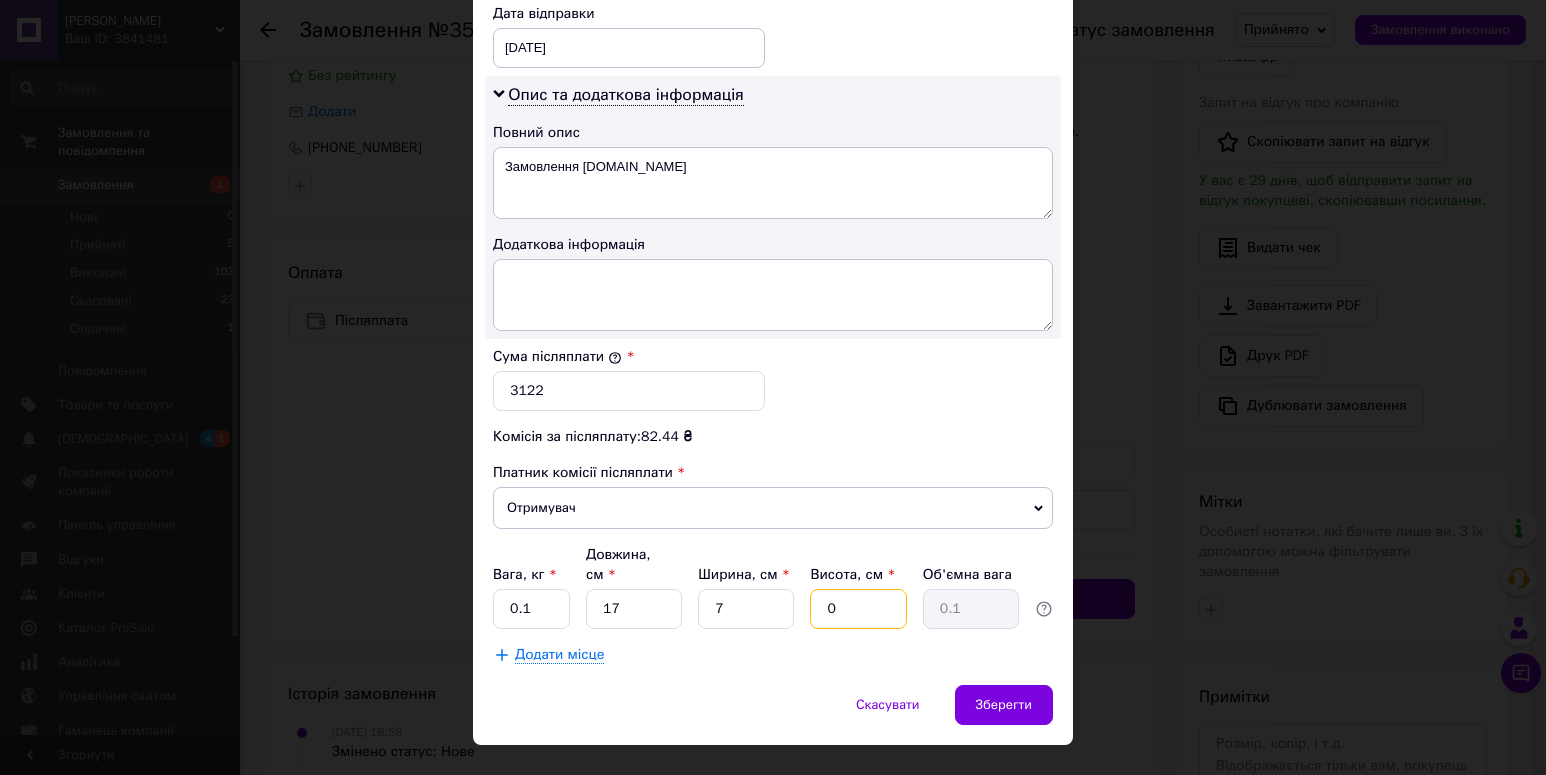 drag, startPoint x: 854, startPoint y: 558, endPoint x: 820, endPoint y: 560, distance: 34.058773 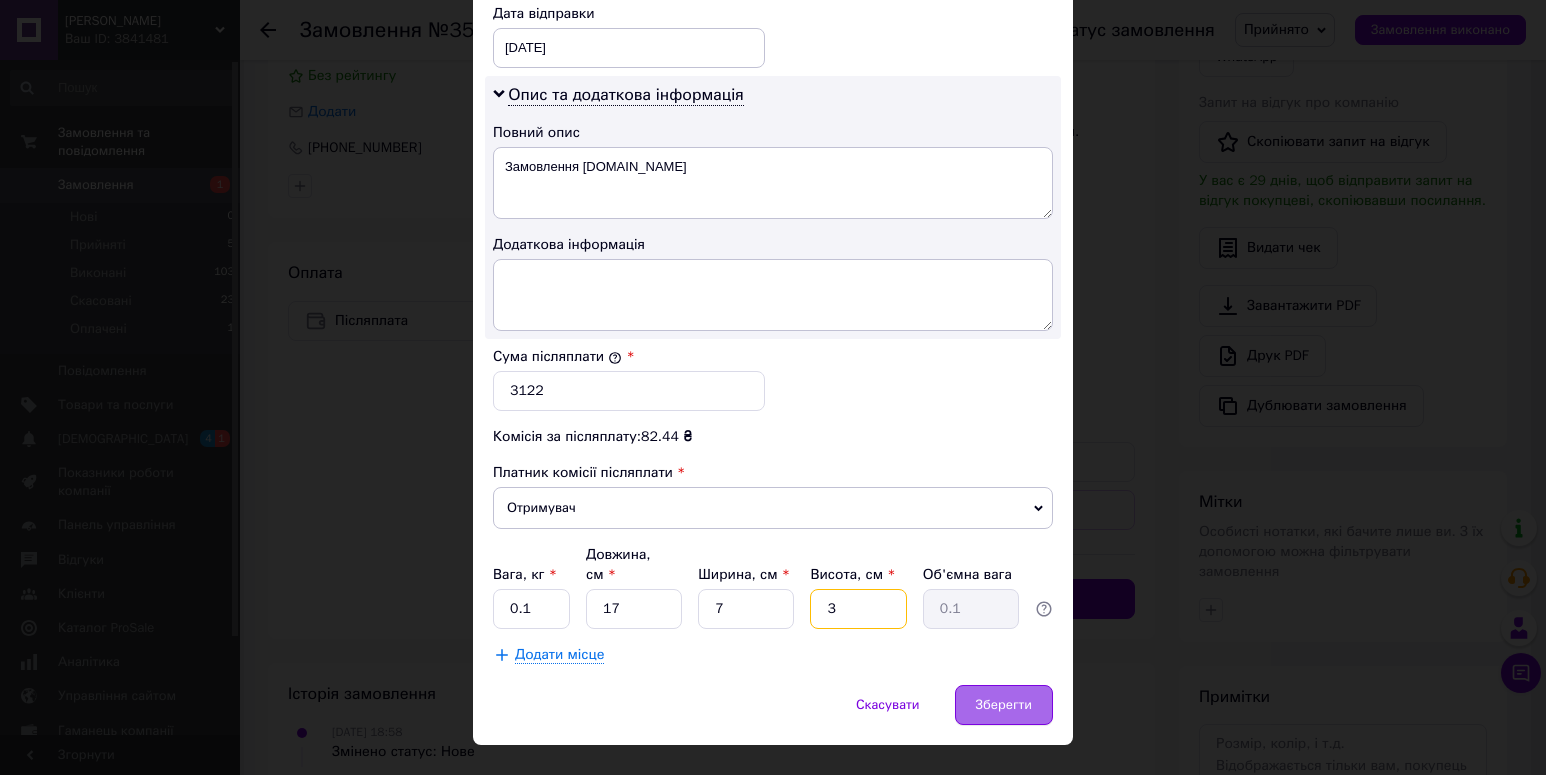 type on "3" 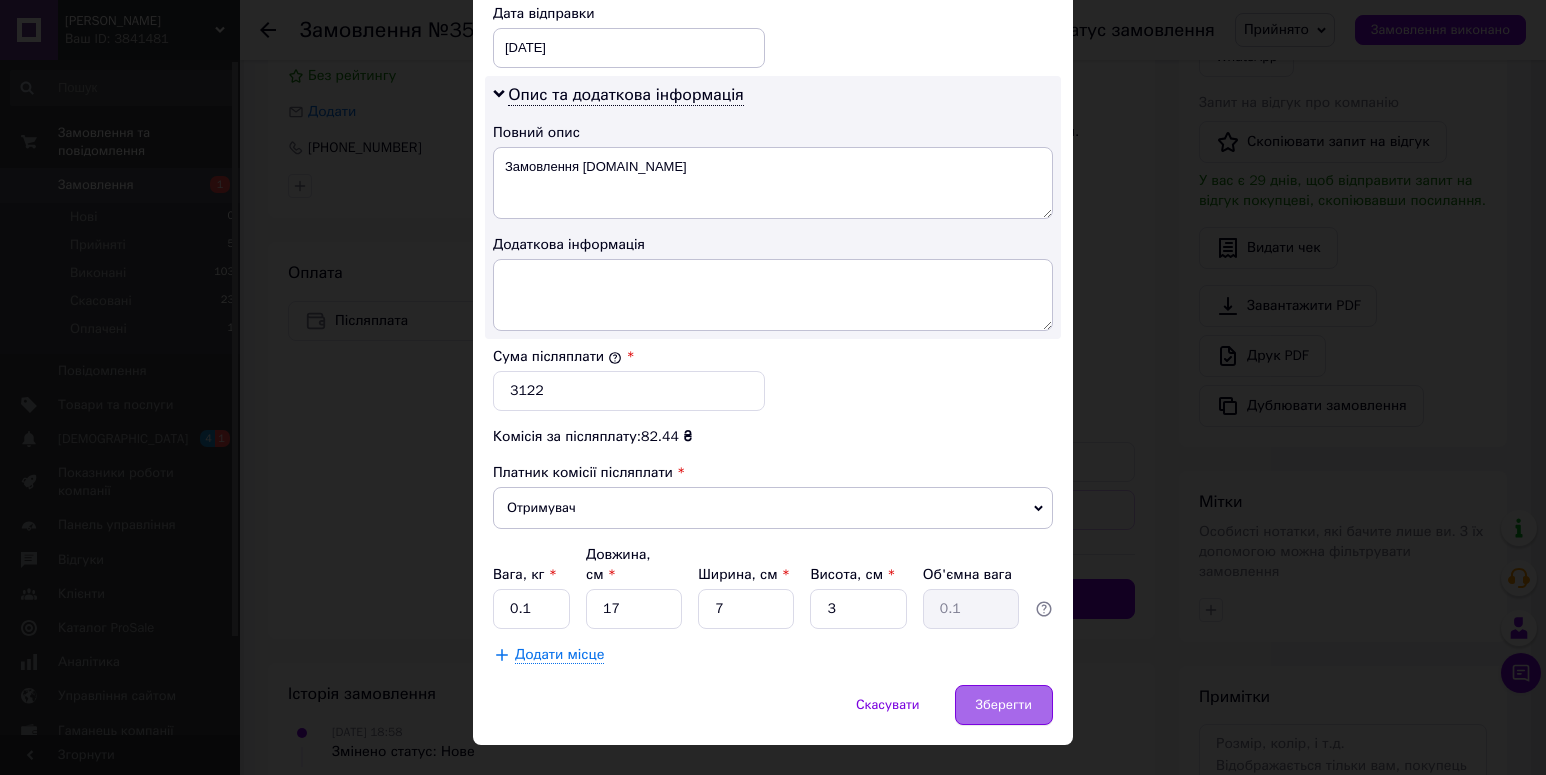 click on "Зберегти" at bounding box center [1004, 705] 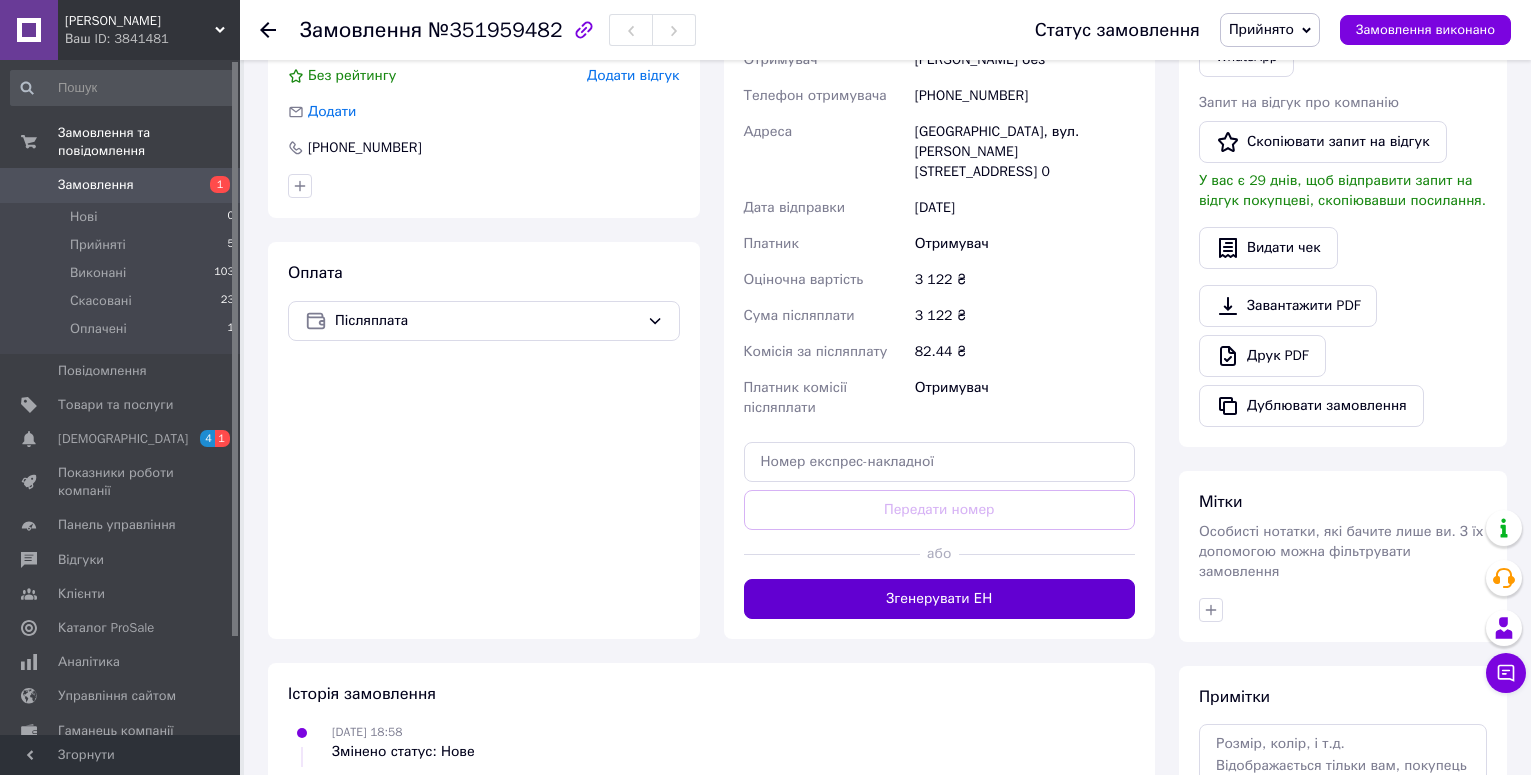 click on "Згенерувати ЕН" at bounding box center (940, 599) 